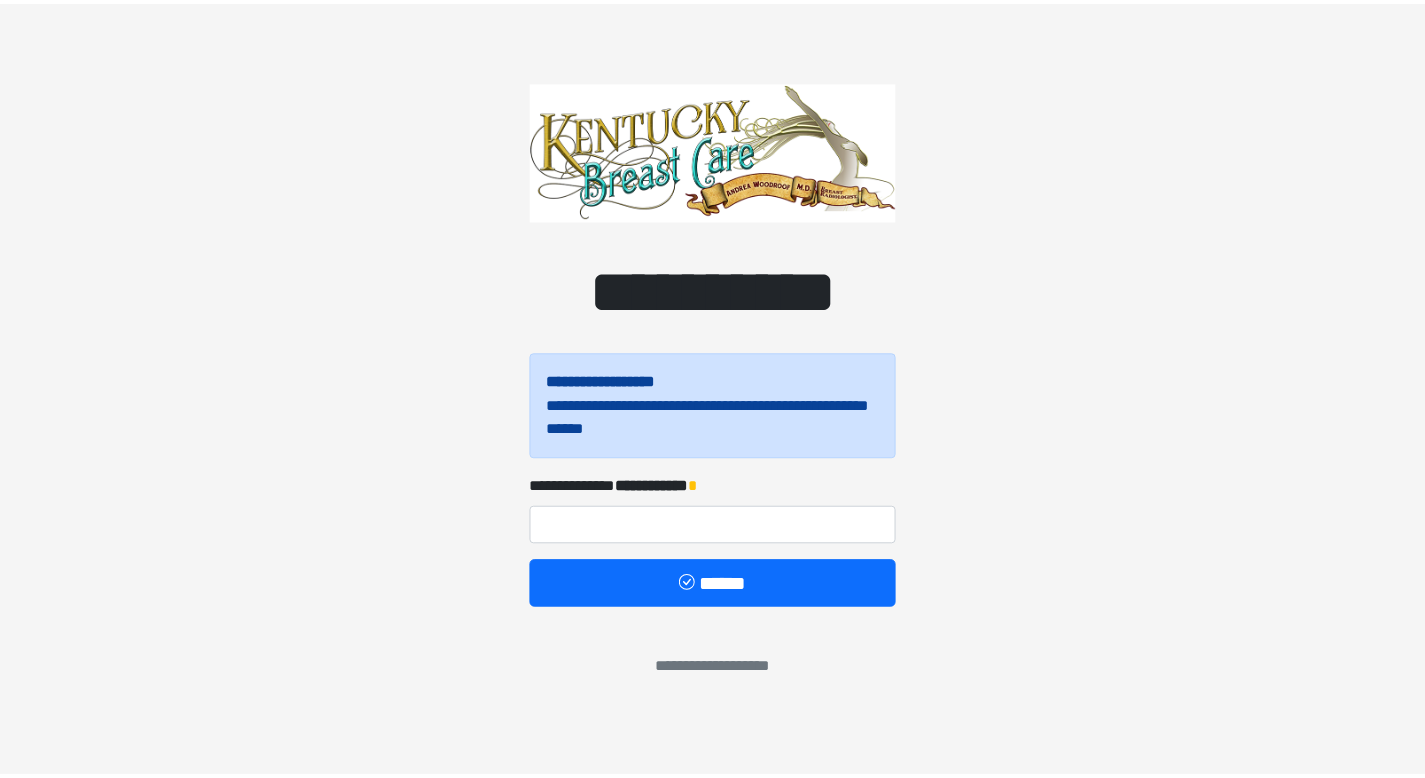 scroll, scrollTop: 0, scrollLeft: 0, axis: both 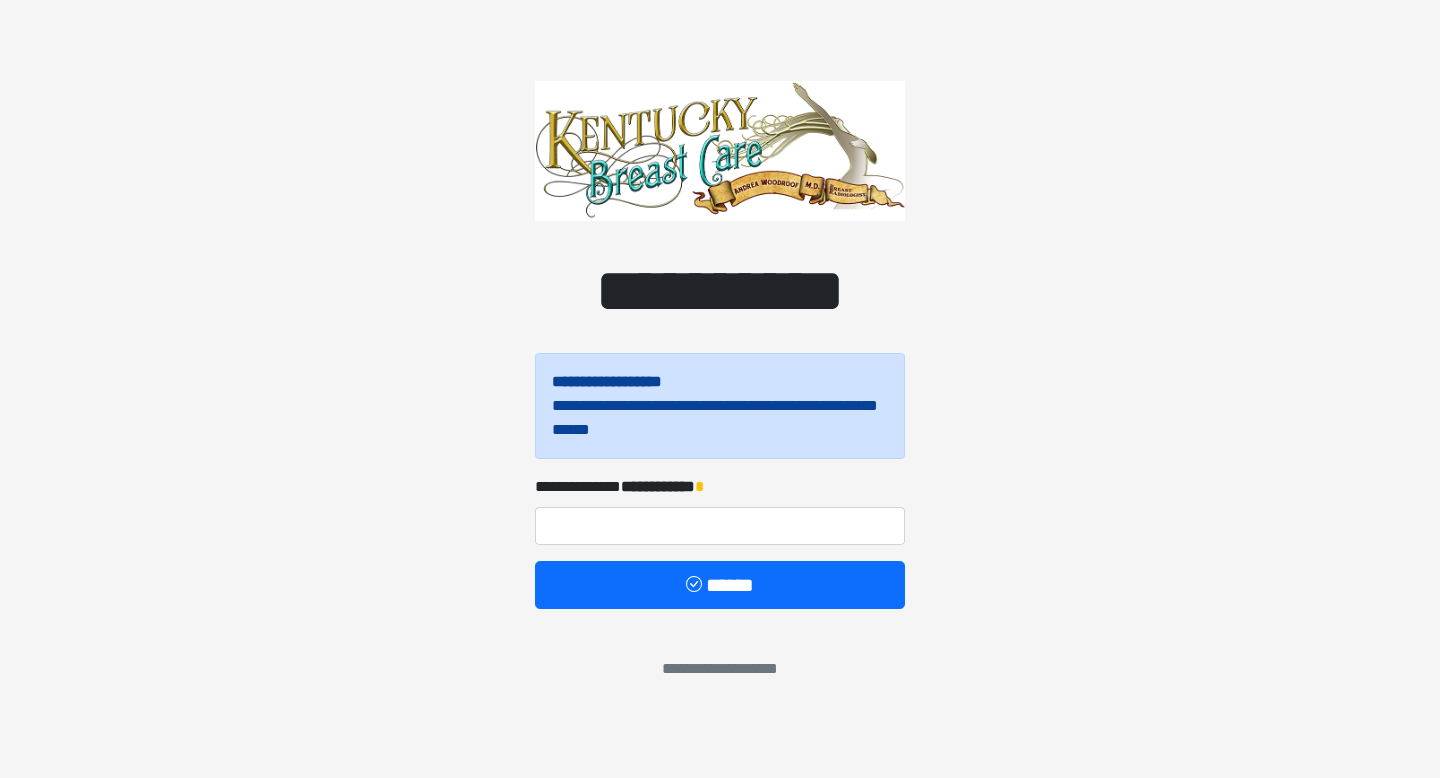 click on "**********" at bounding box center (658, 486) 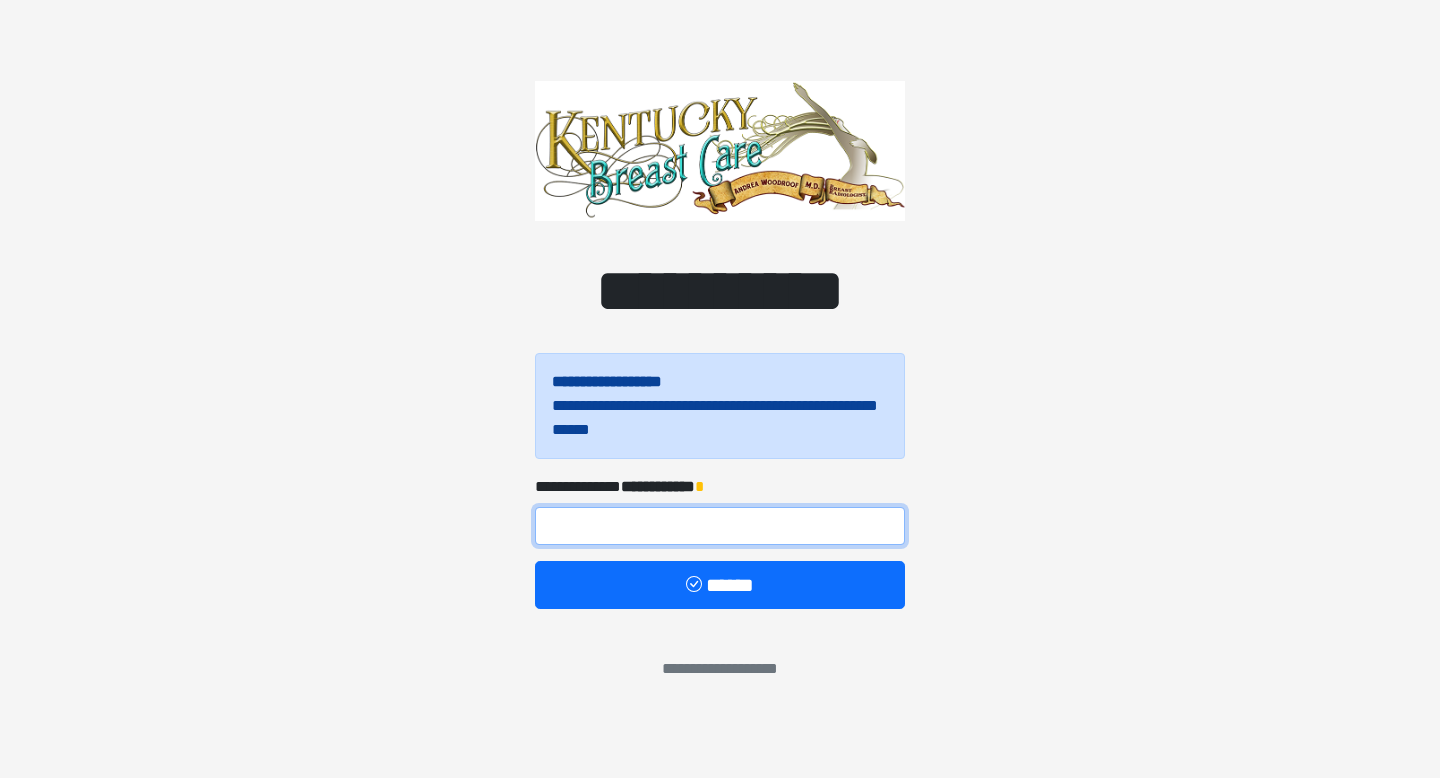 click at bounding box center (720, 526) 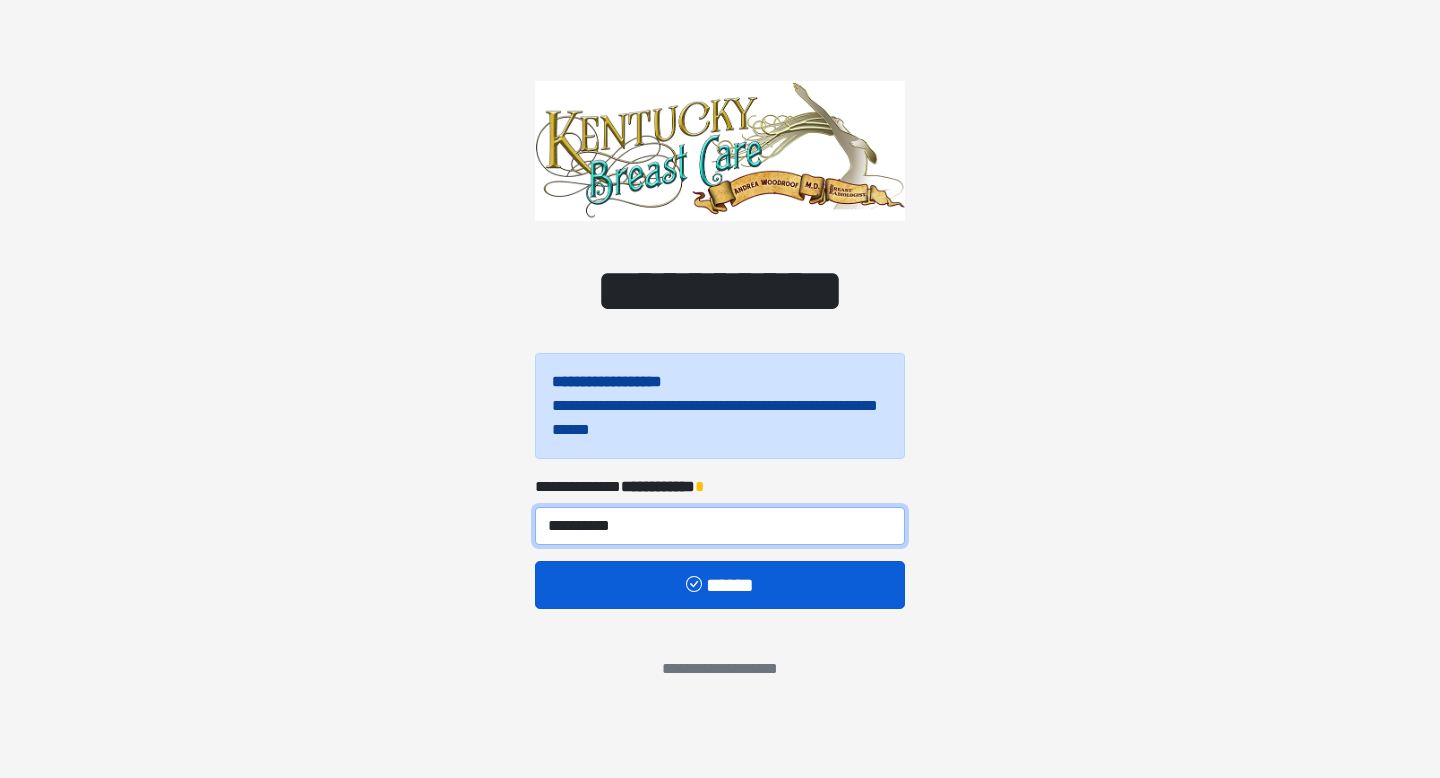 type on "**********" 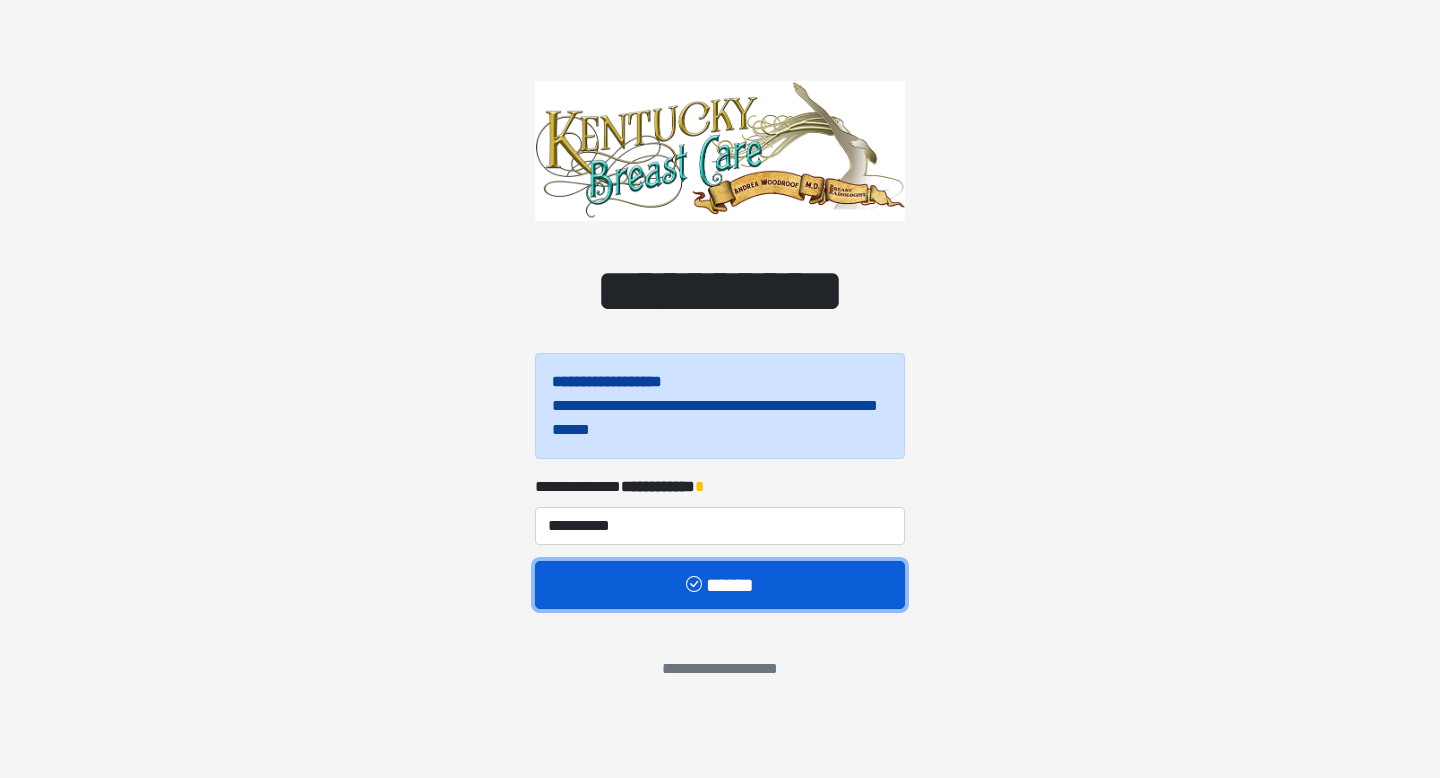 click on "******" at bounding box center [720, 585] 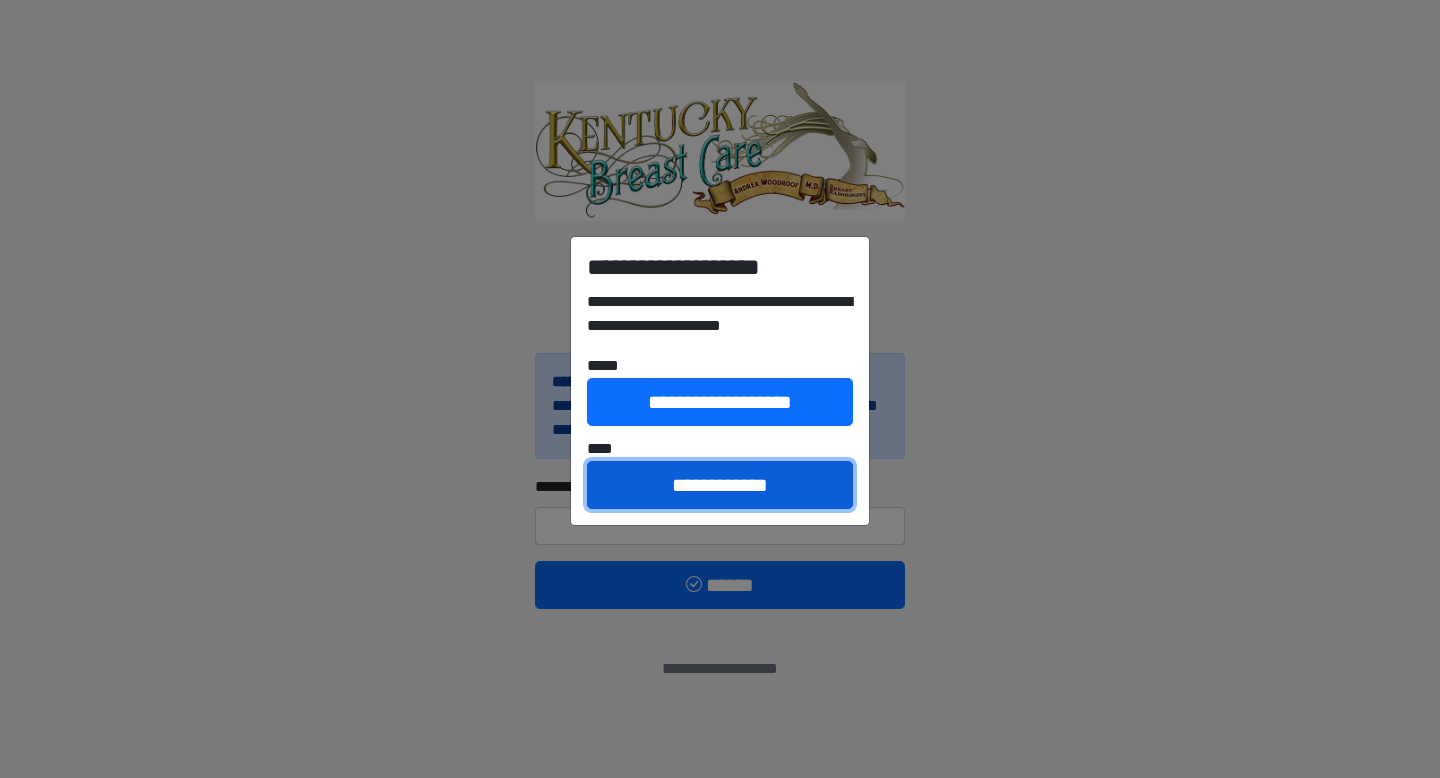 click on "**********" at bounding box center [720, 485] 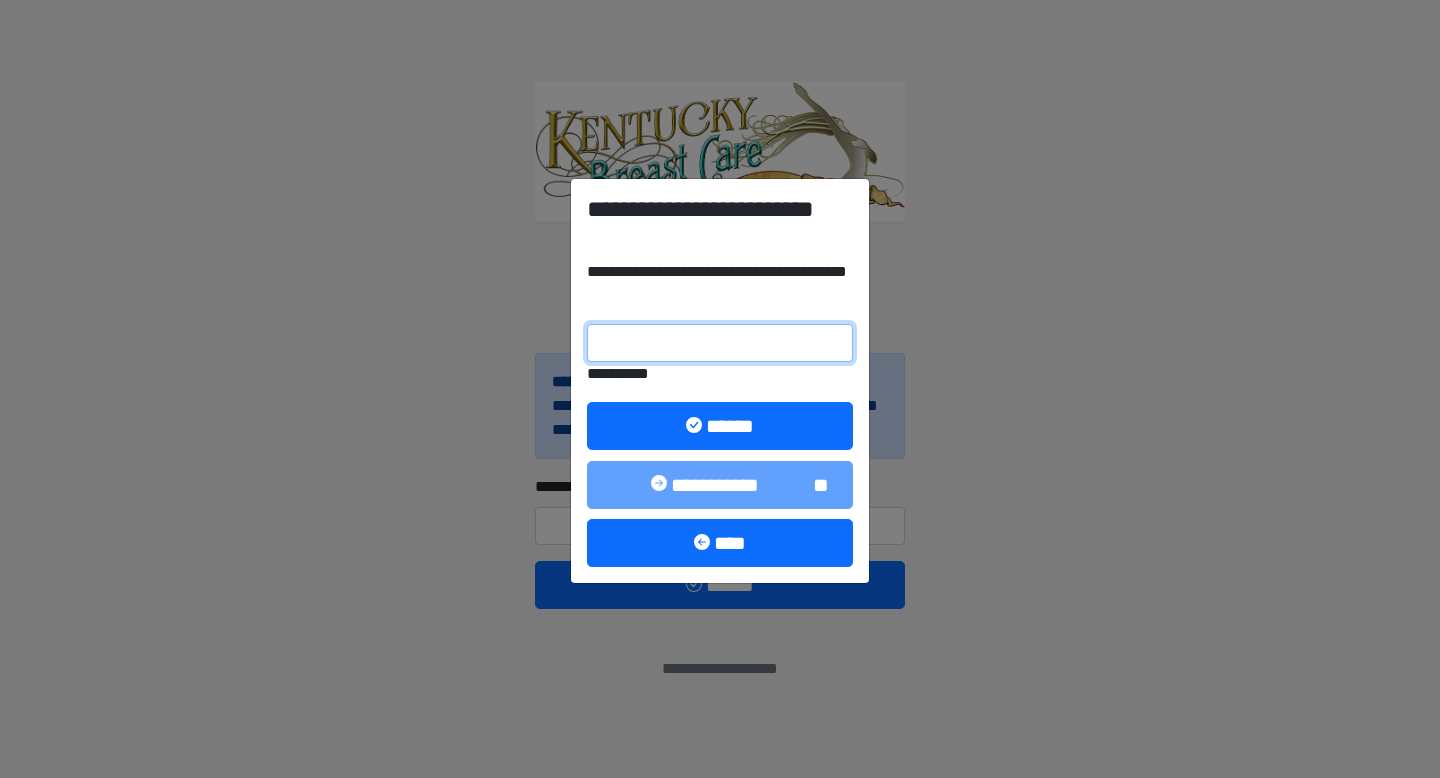 click on "**********" at bounding box center (720, 343) 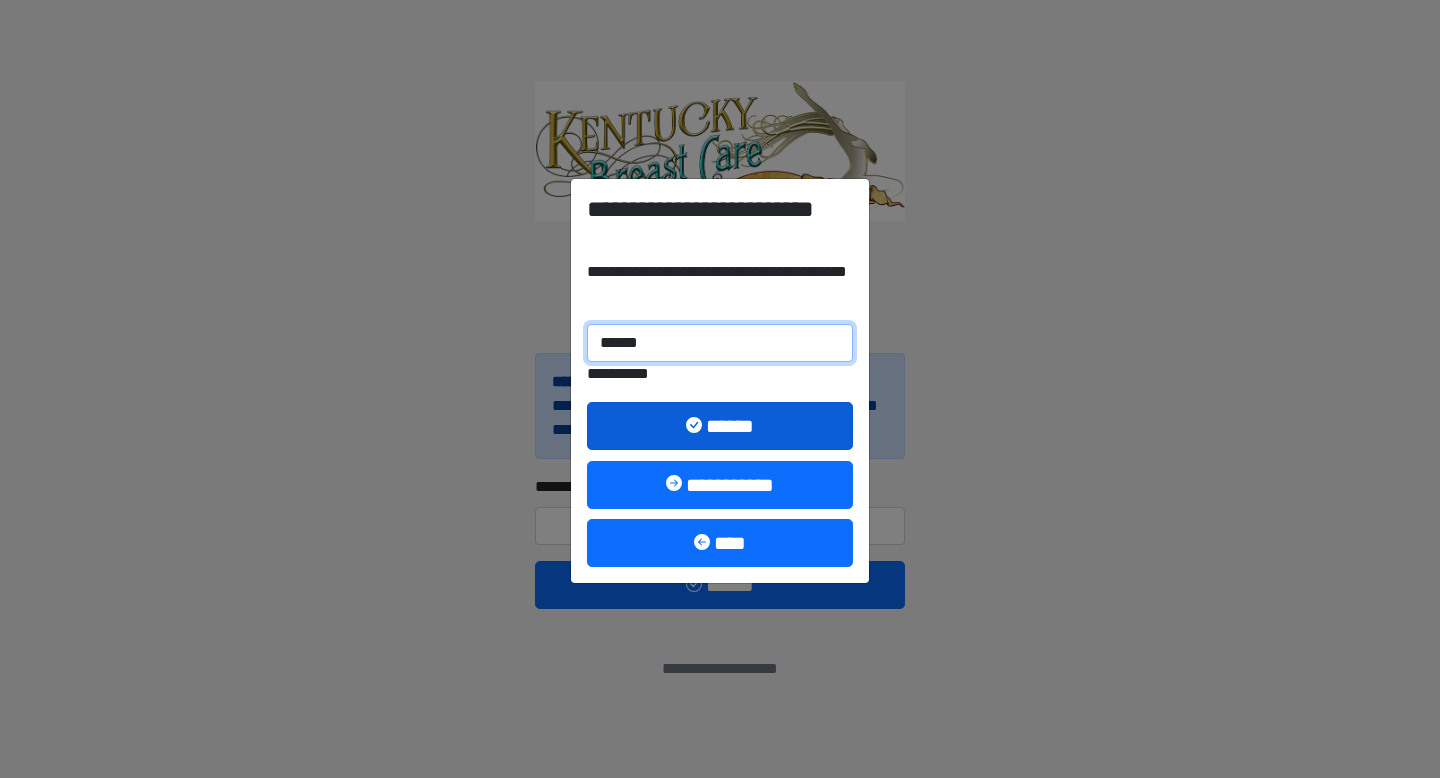 type on "******" 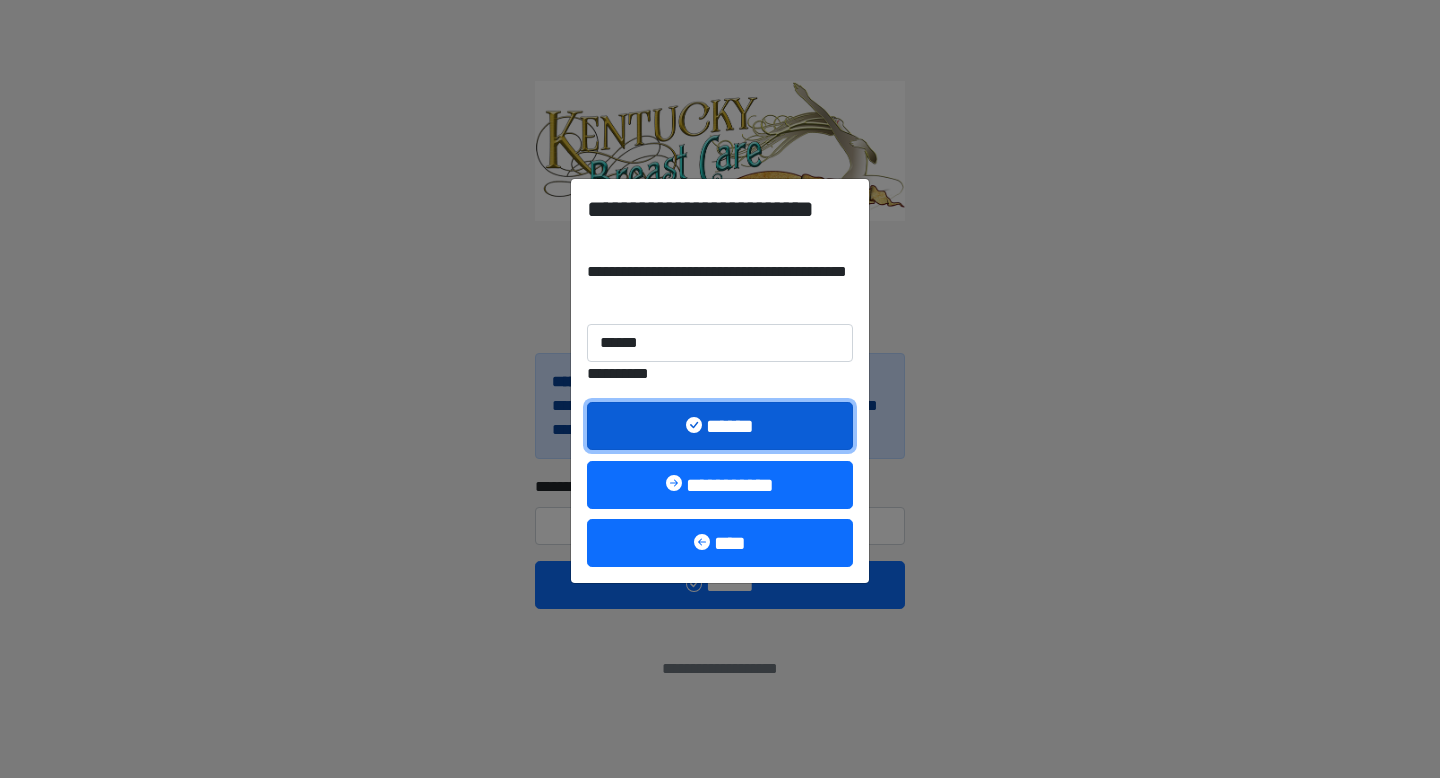 click on "******" at bounding box center [720, 426] 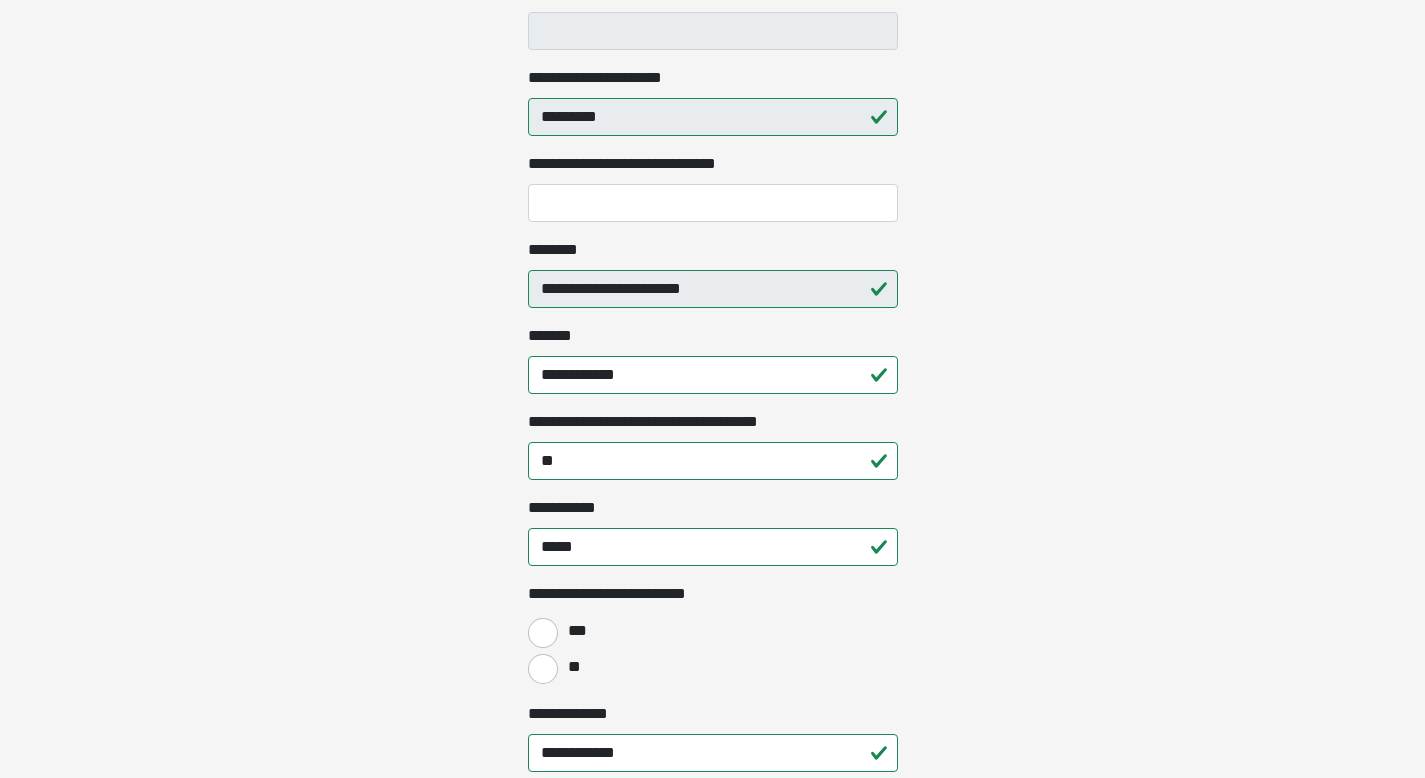 scroll, scrollTop: 640, scrollLeft: 0, axis: vertical 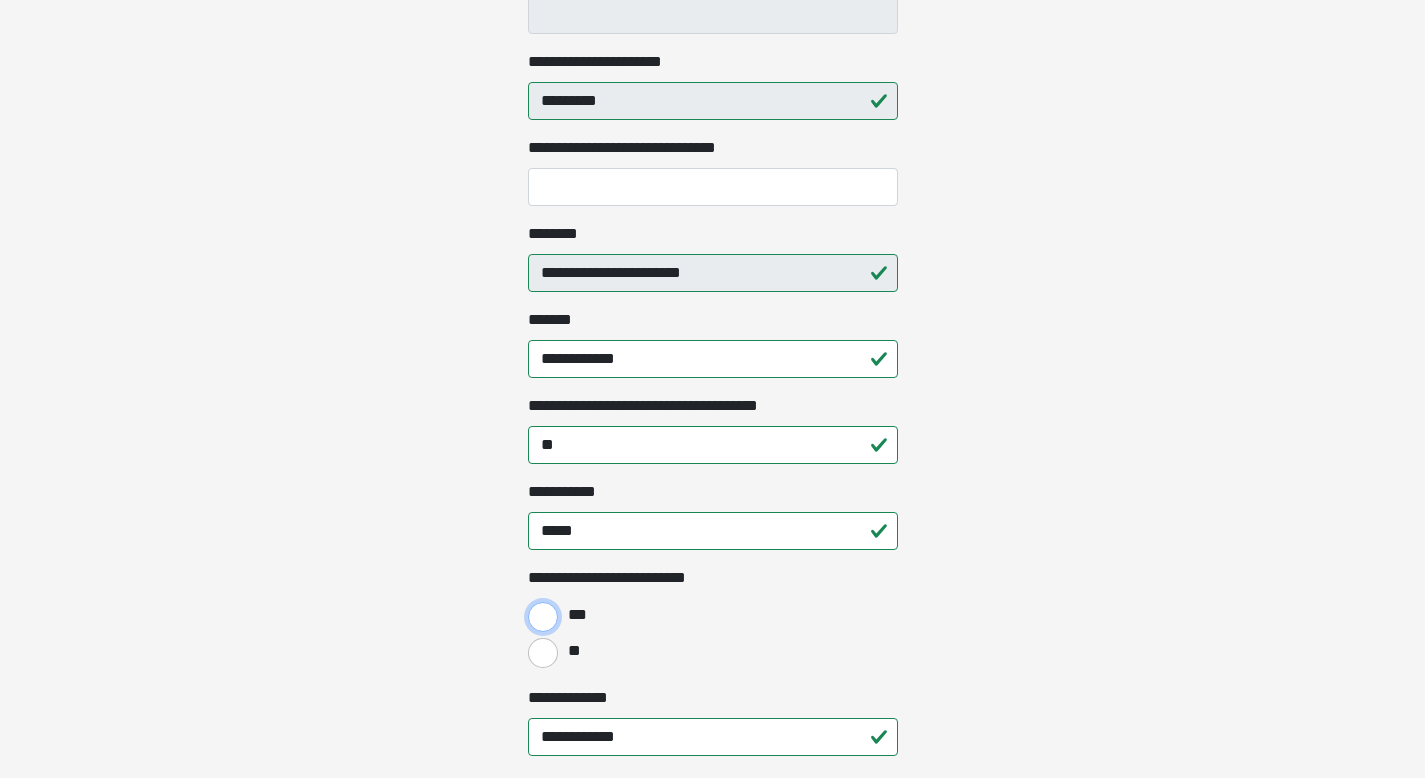 click on "***" at bounding box center [543, 617] 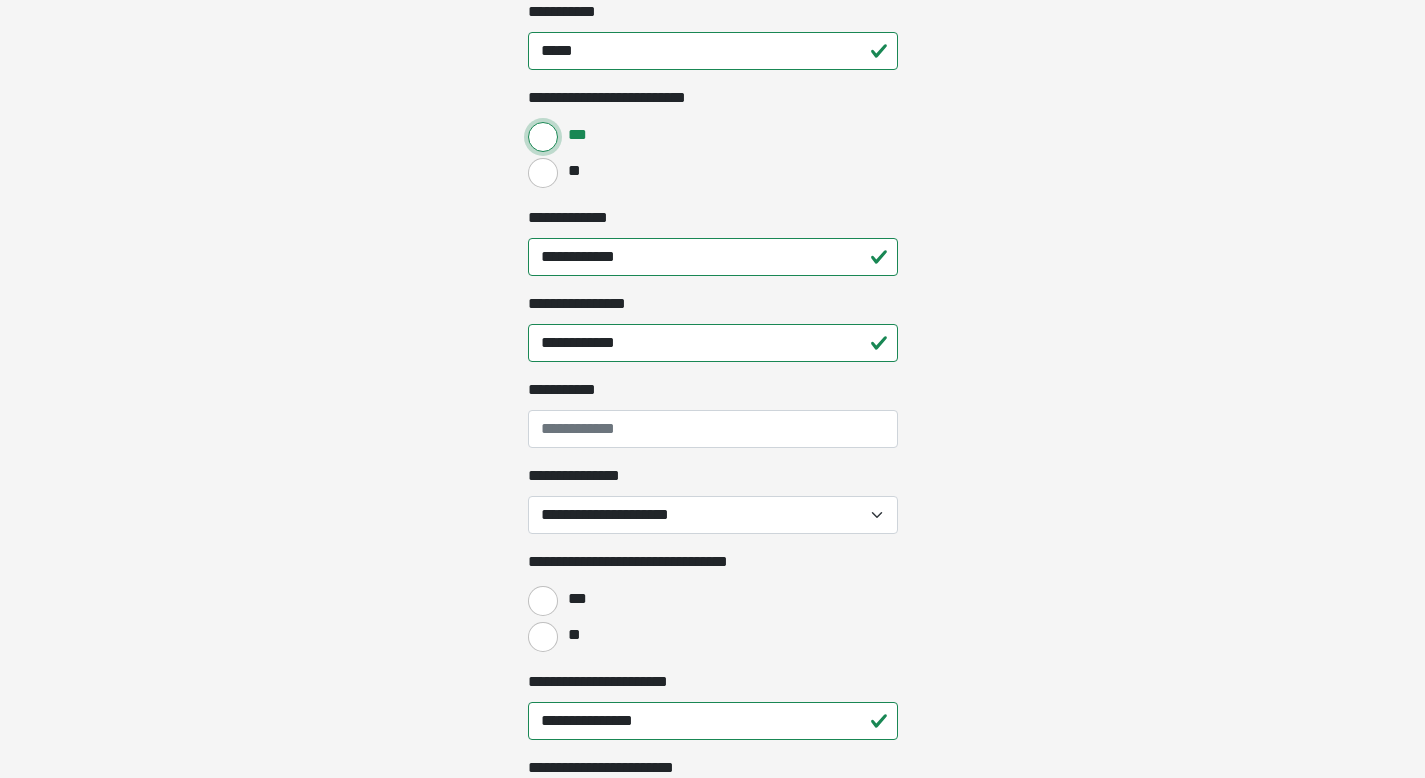 scroll, scrollTop: 1122, scrollLeft: 0, axis: vertical 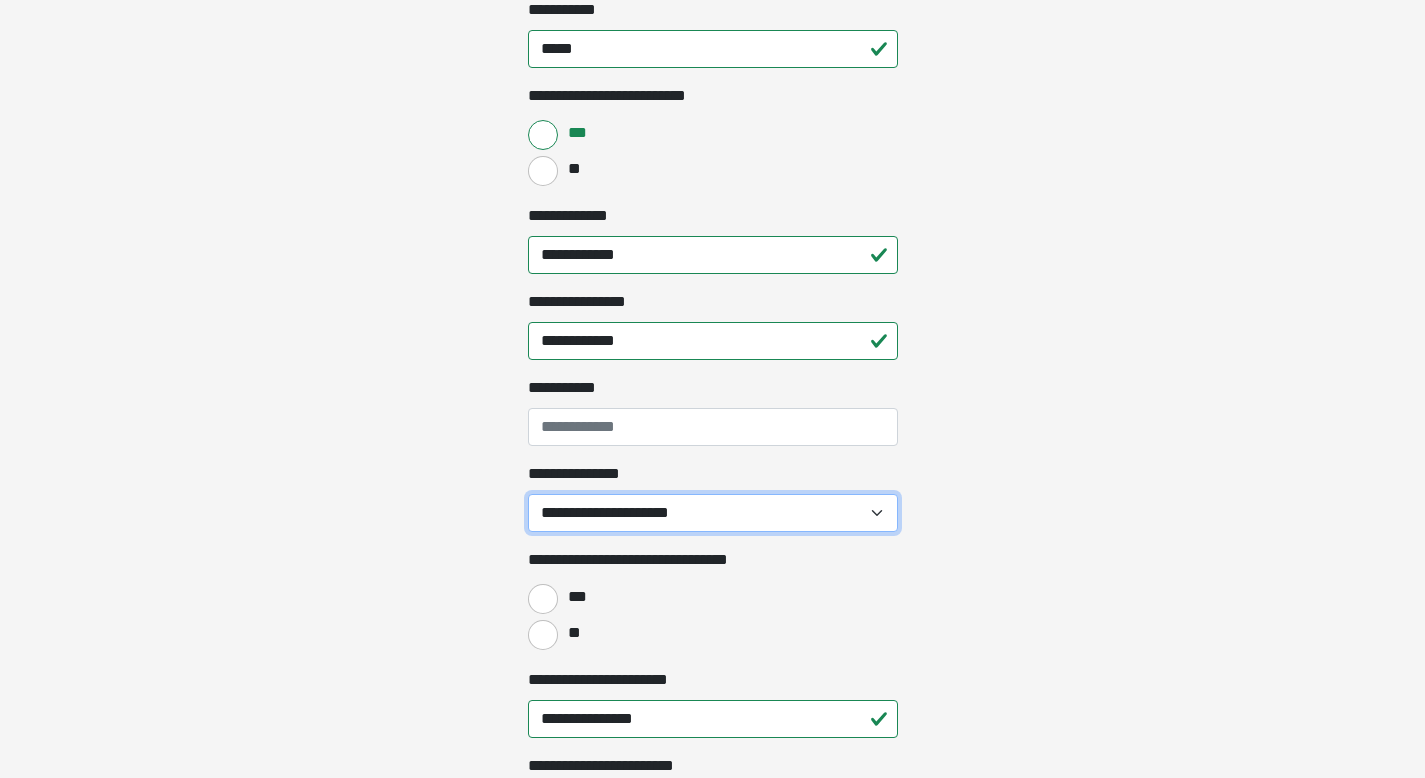 click on "**********" at bounding box center [713, 513] 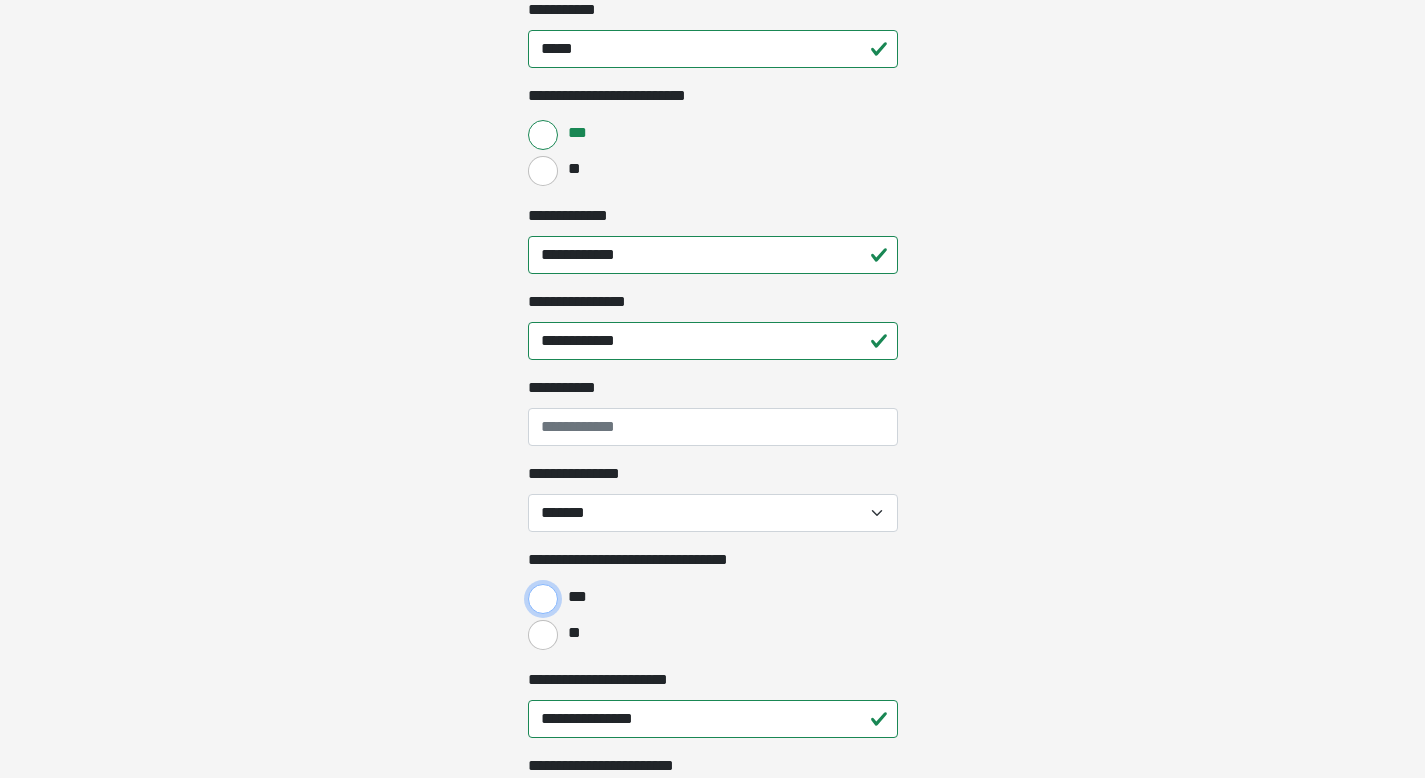 click on "***" at bounding box center (543, 599) 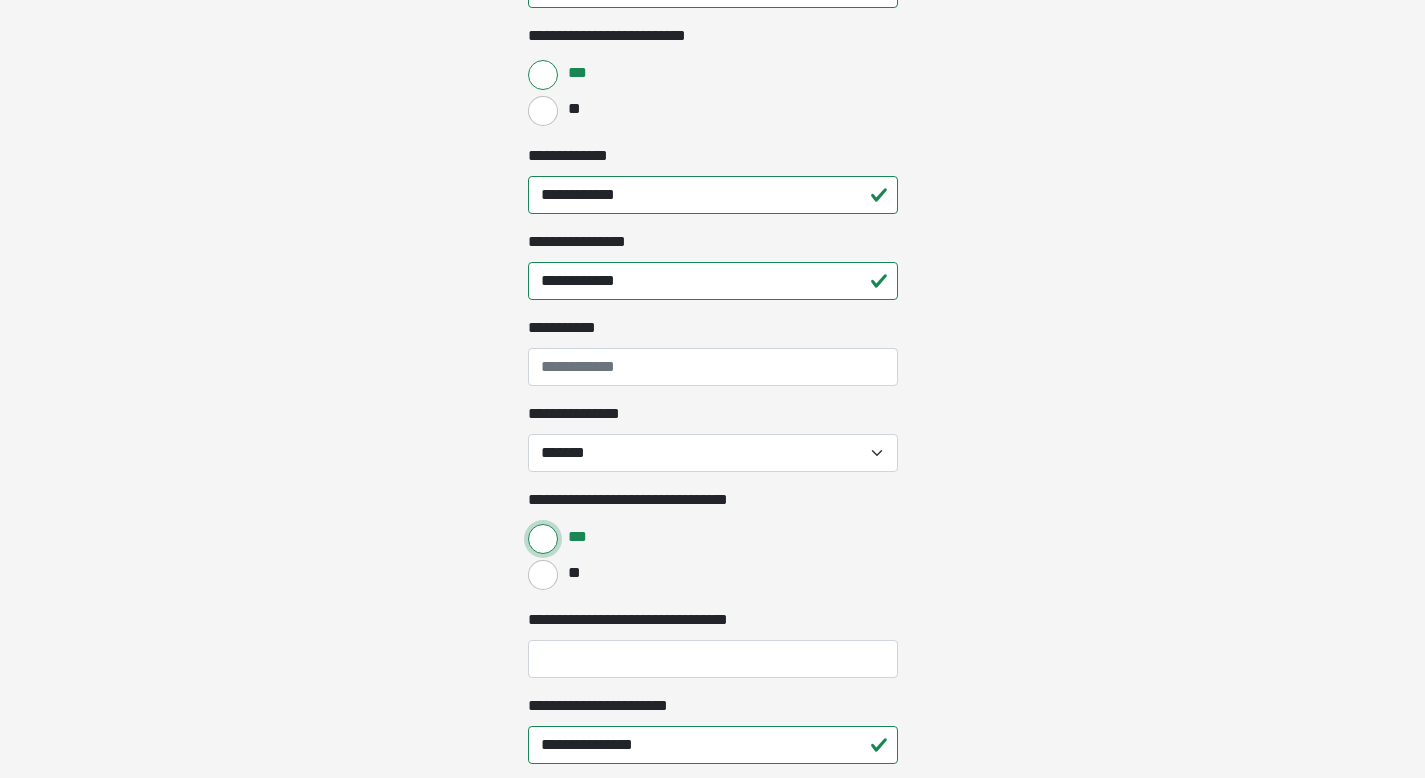 scroll, scrollTop: 1227, scrollLeft: 0, axis: vertical 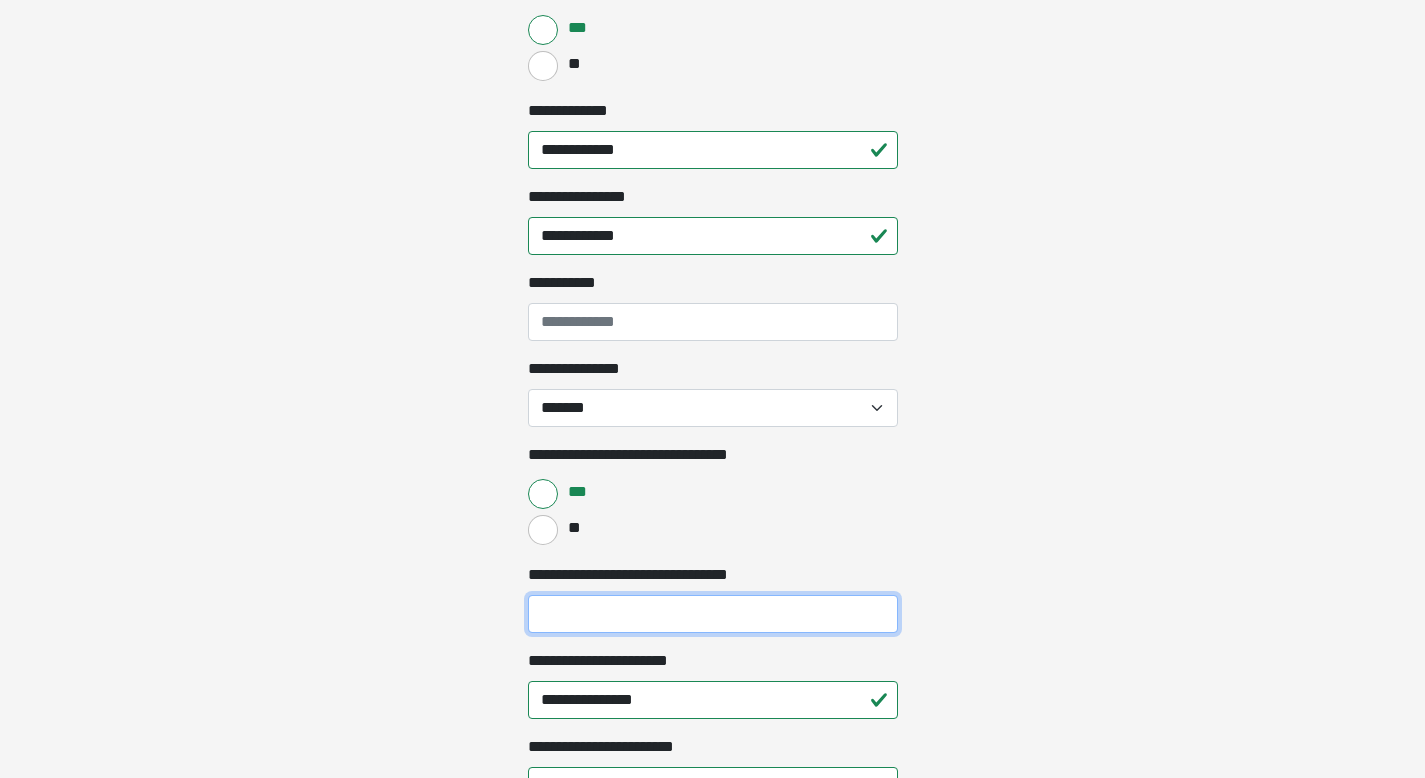 click on "**********" at bounding box center (713, 614) 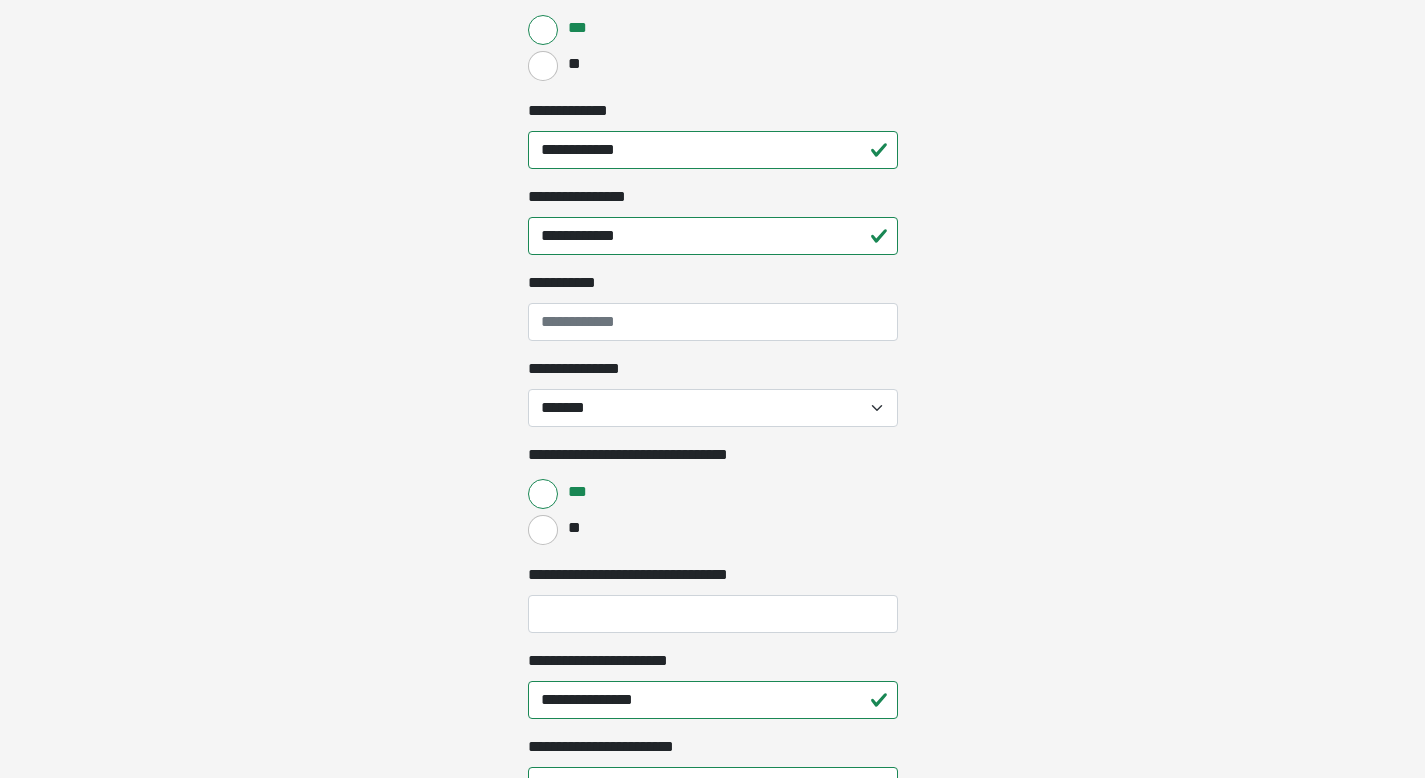 click on "**********" at bounding box center [712, -838] 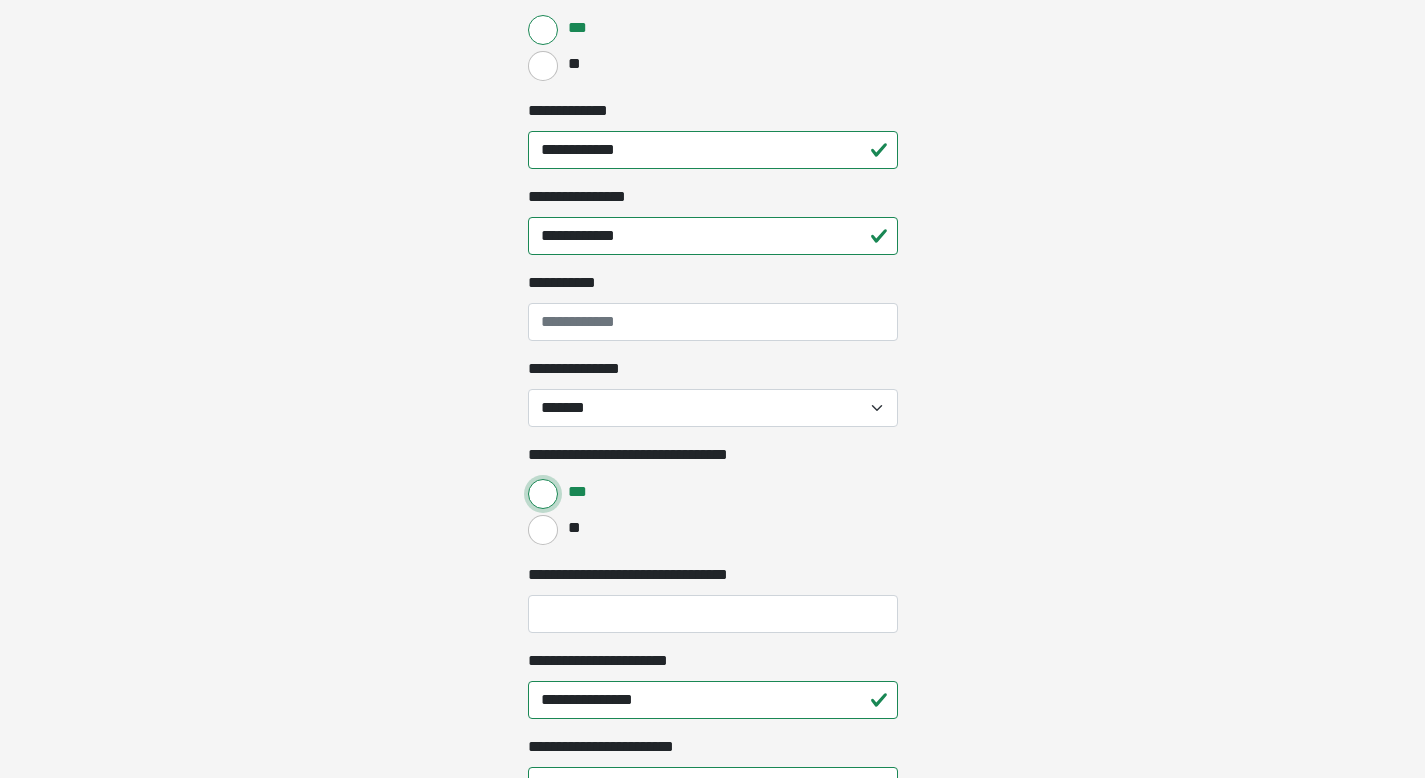 click on "***" at bounding box center [543, 494] 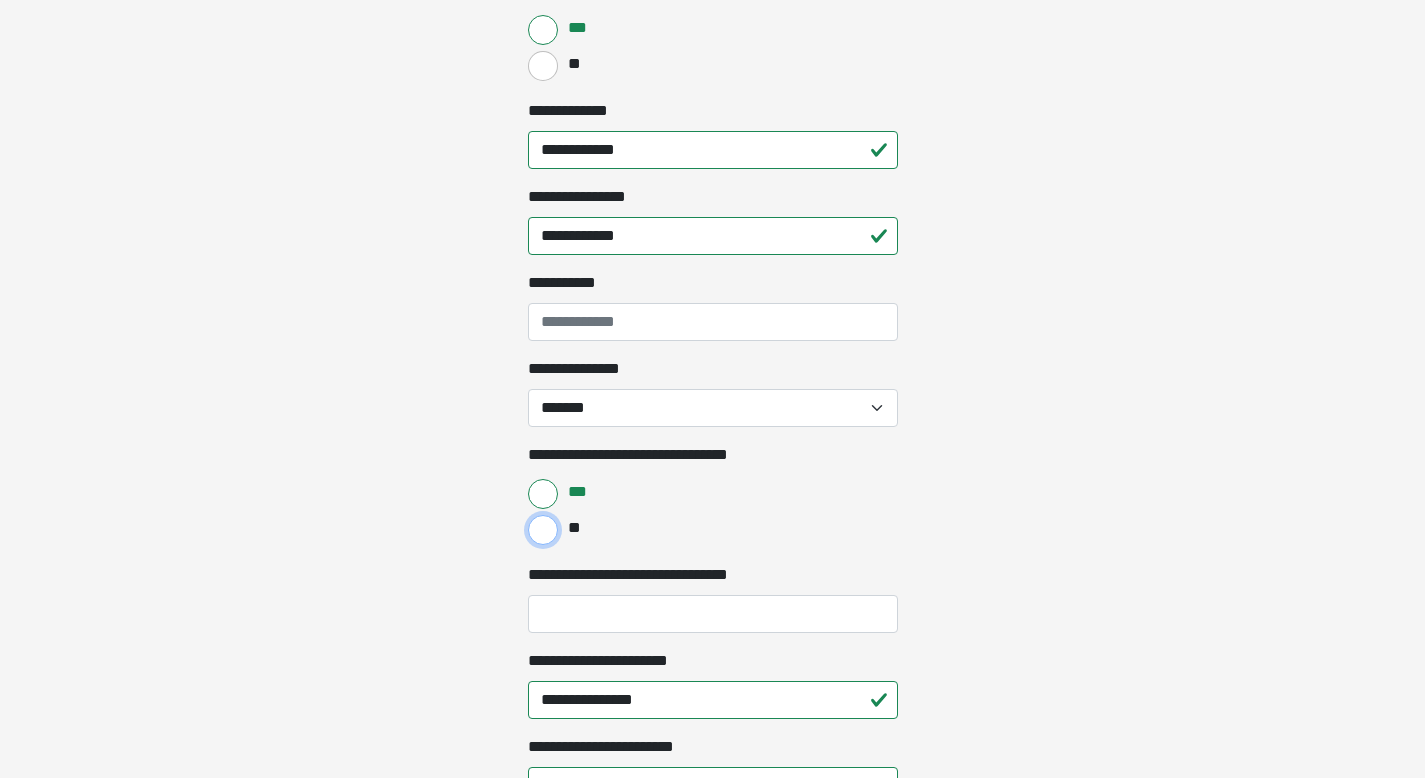 click on "**" at bounding box center (543, 530) 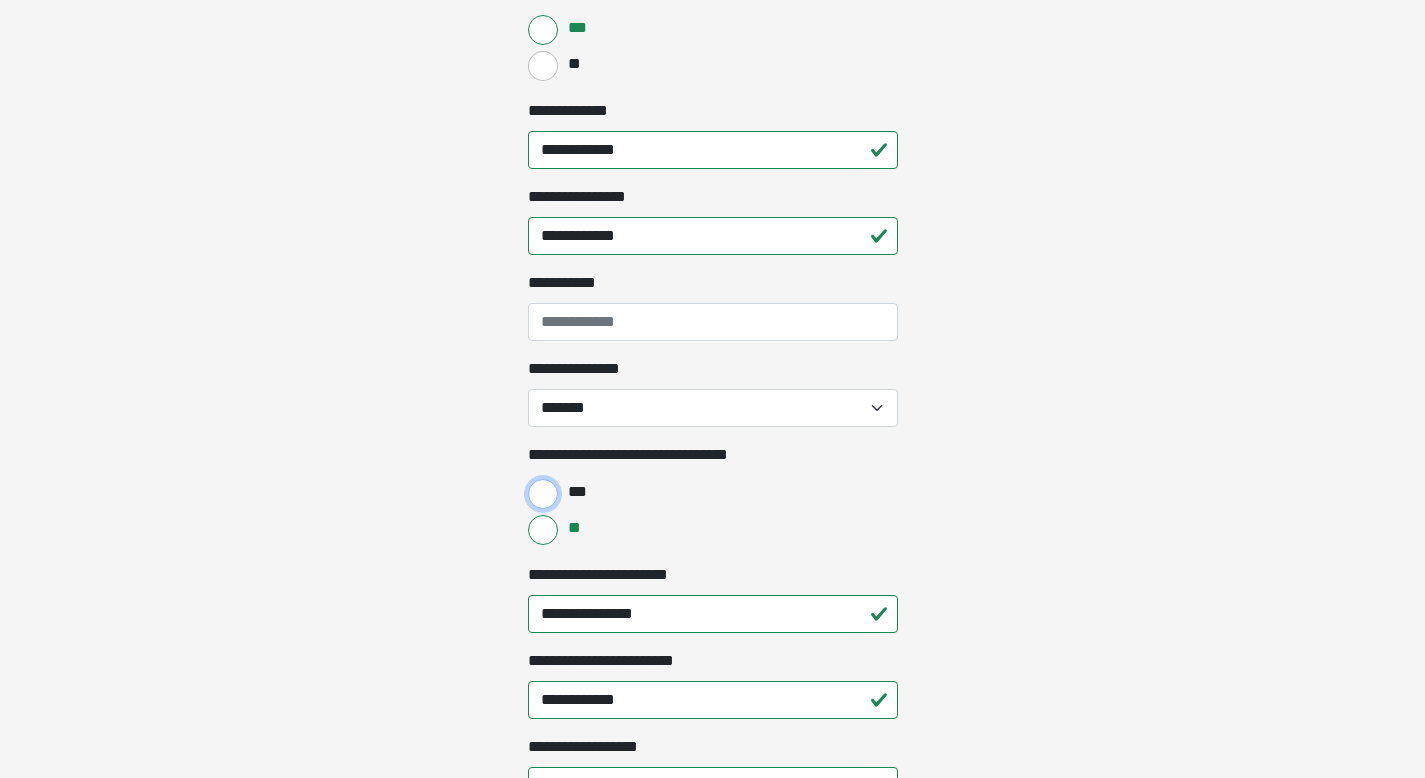 click on "***" at bounding box center (543, 494) 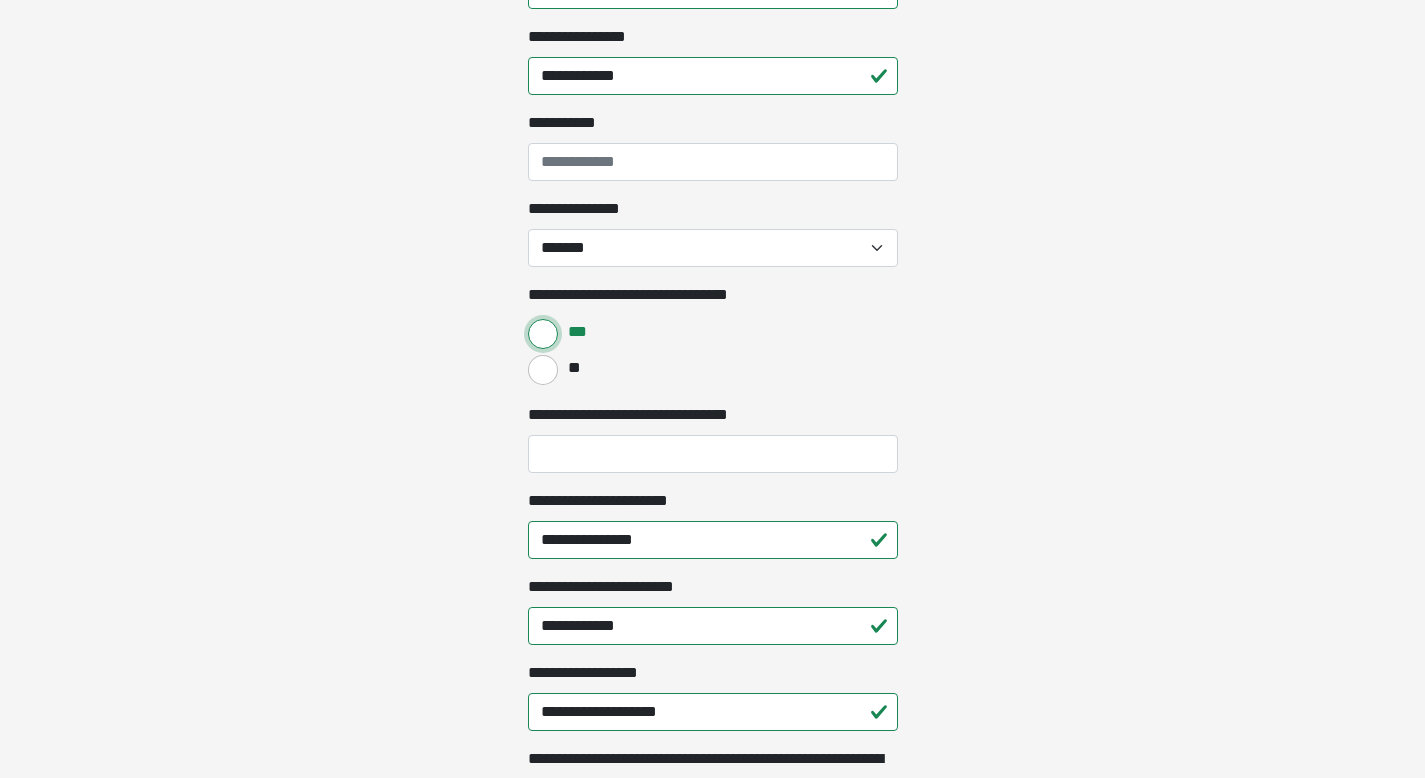 scroll, scrollTop: 1388, scrollLeft: 0, axis: vertical 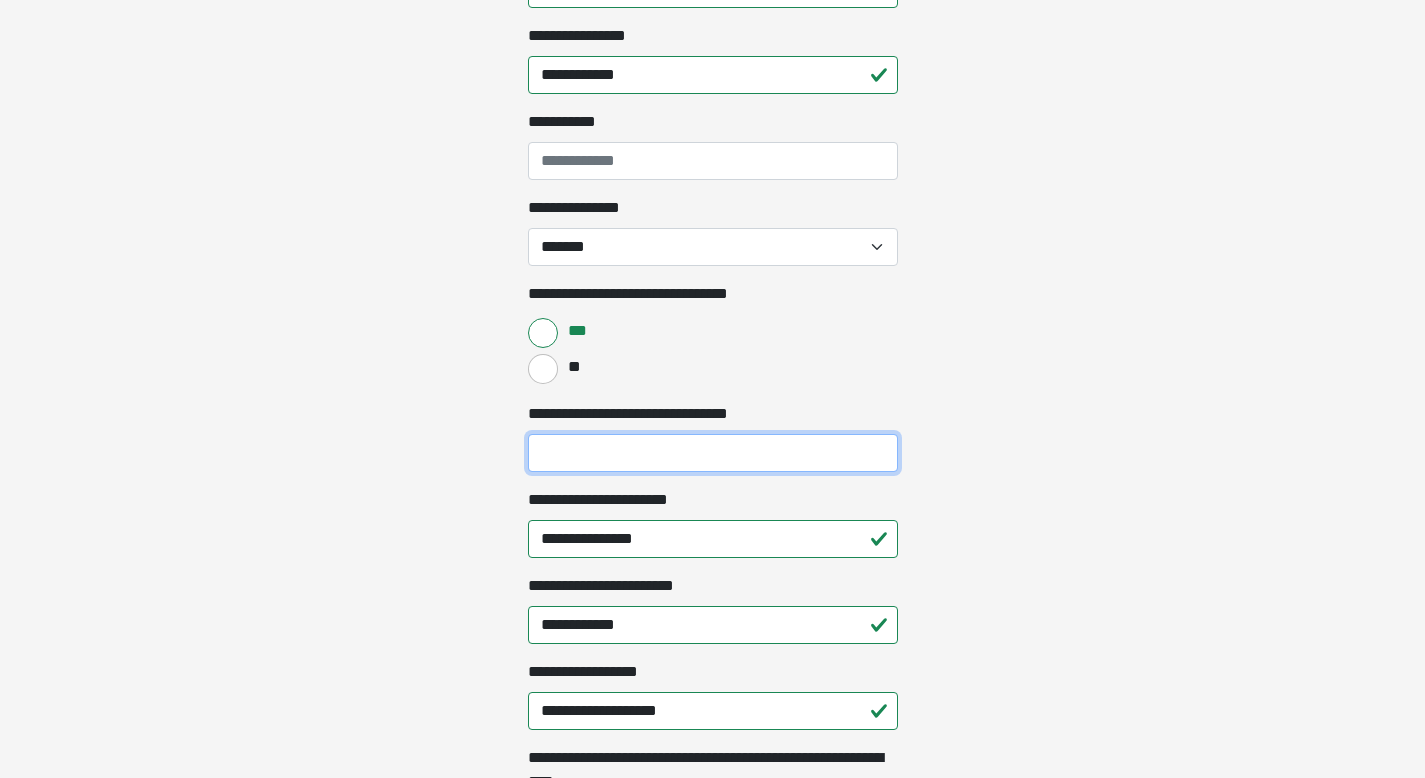 click on "**********" at bounding box center (713, 453) 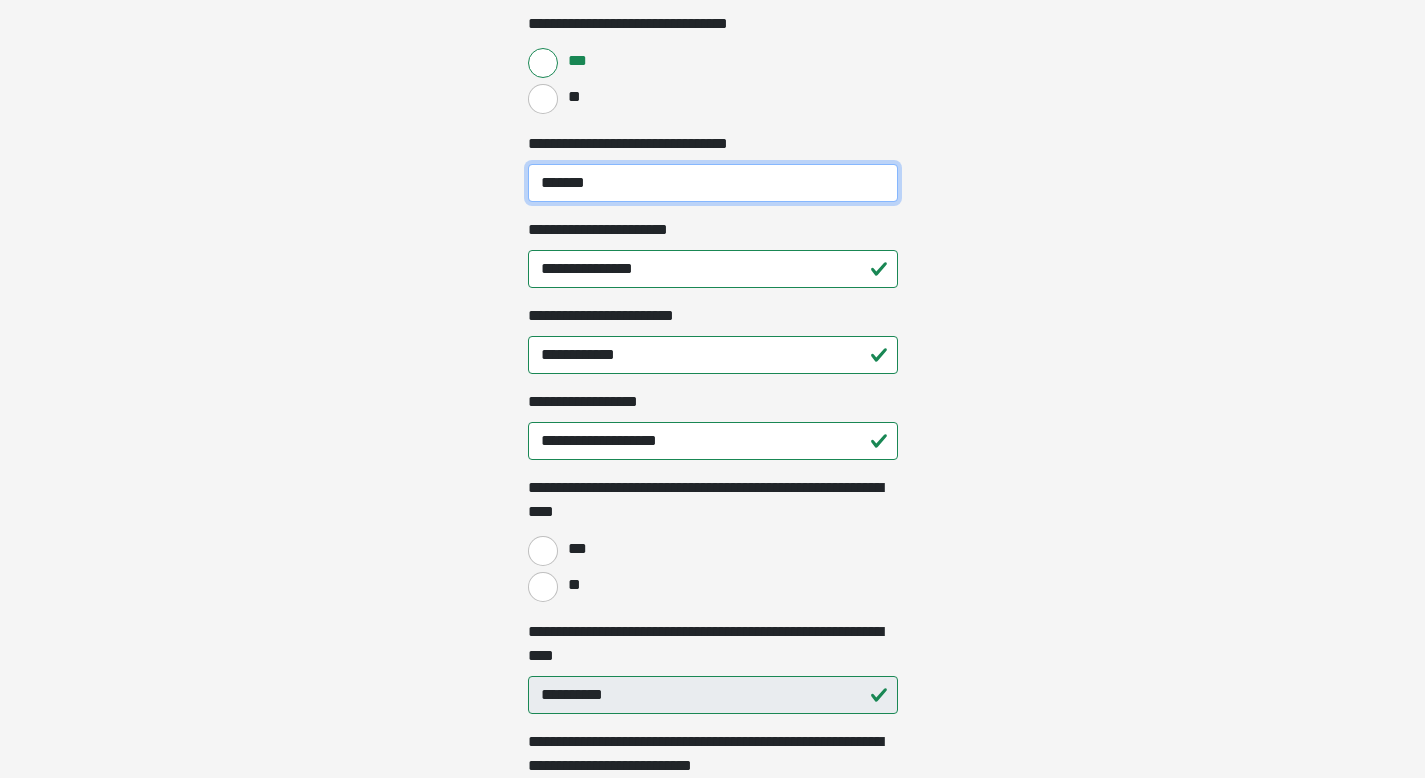 scroll, scrollTop: 1661, scrollLeft: 0, axis: vertical 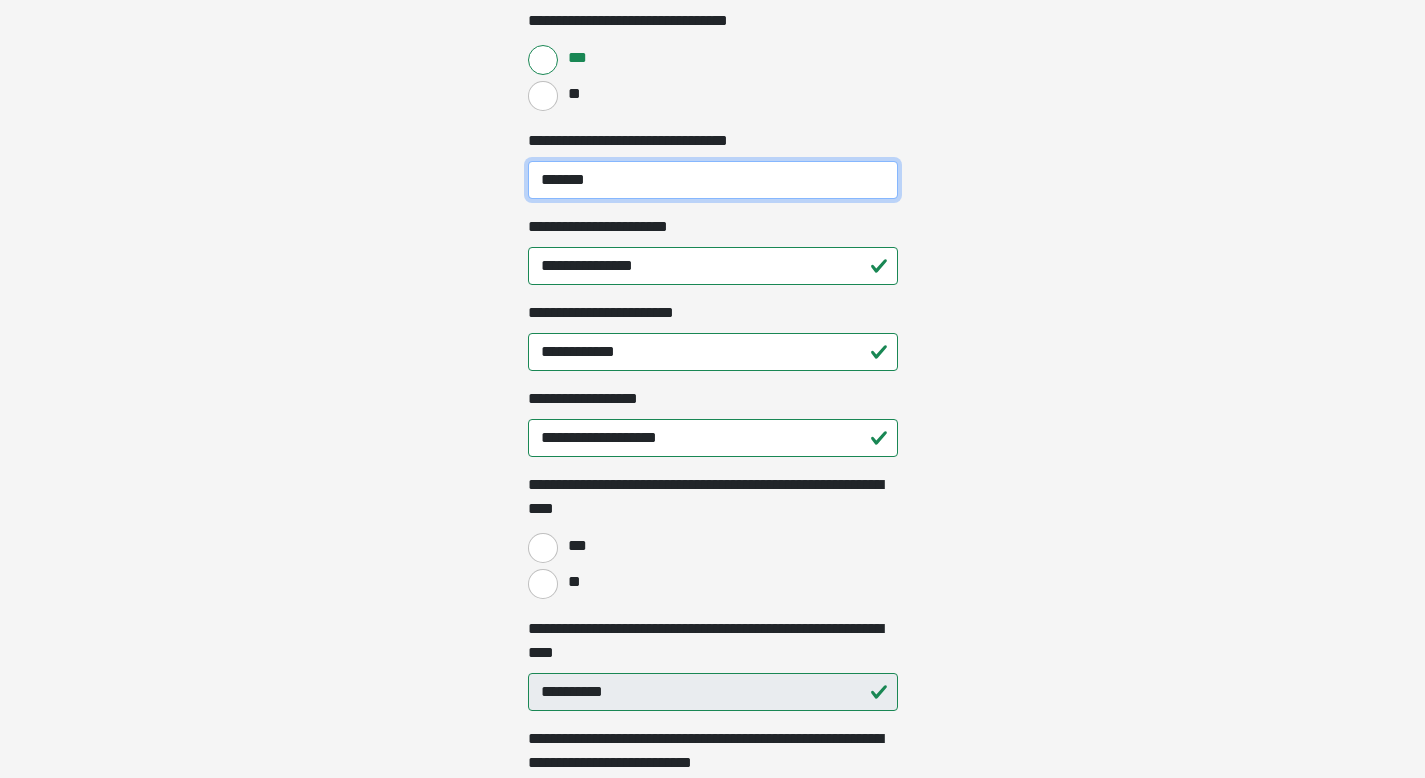 type on "*******" 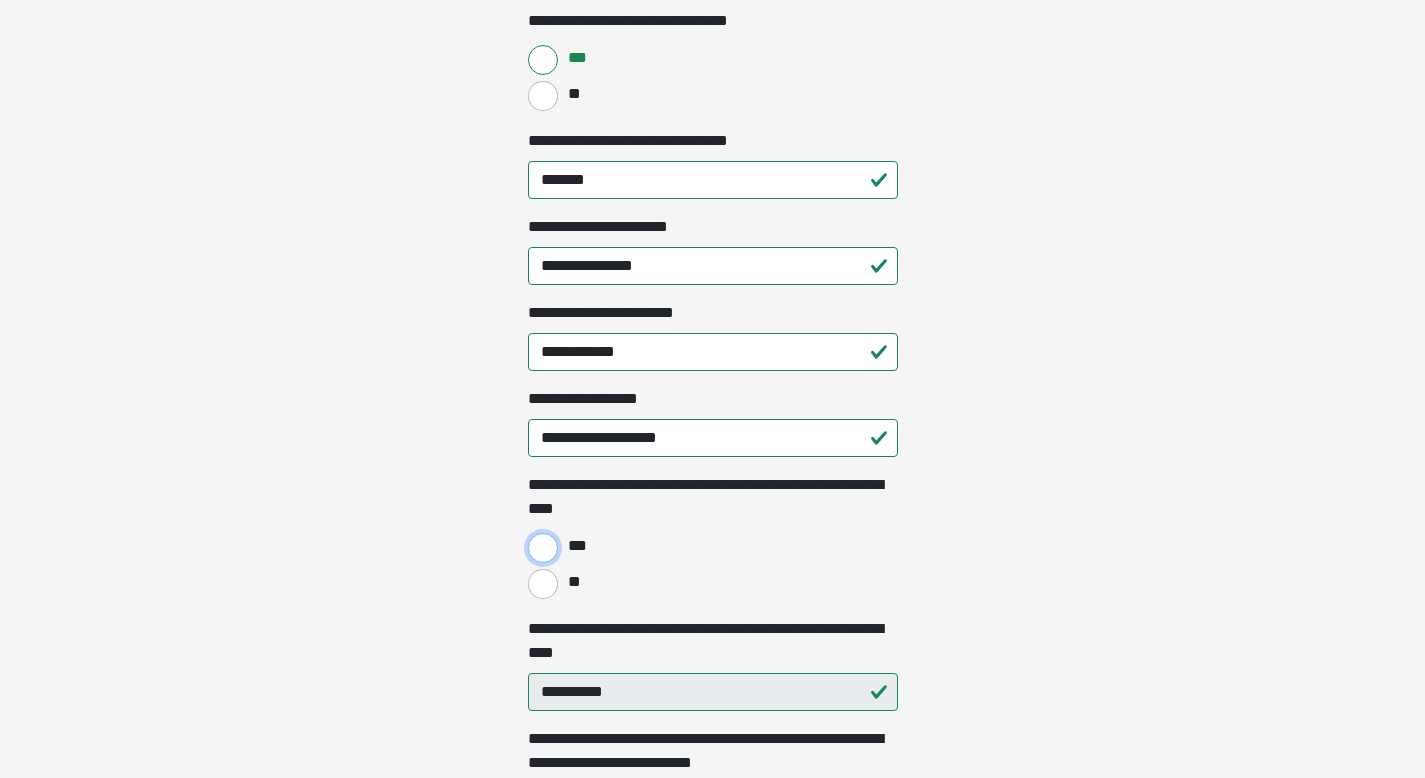 click on "***" at bounding box center [543, 548] 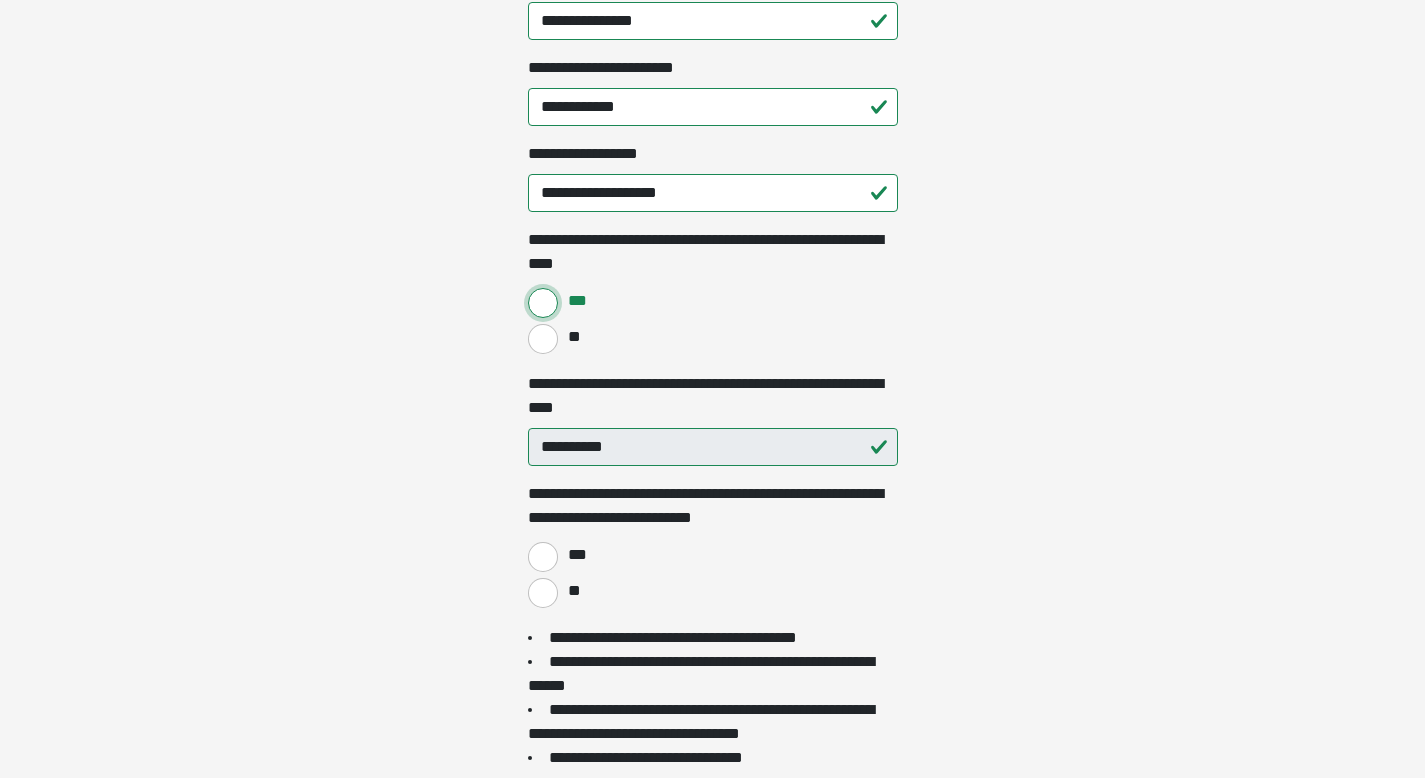 scroll, scrollTop: 1915, scrollLeft: 0, axis: vertical 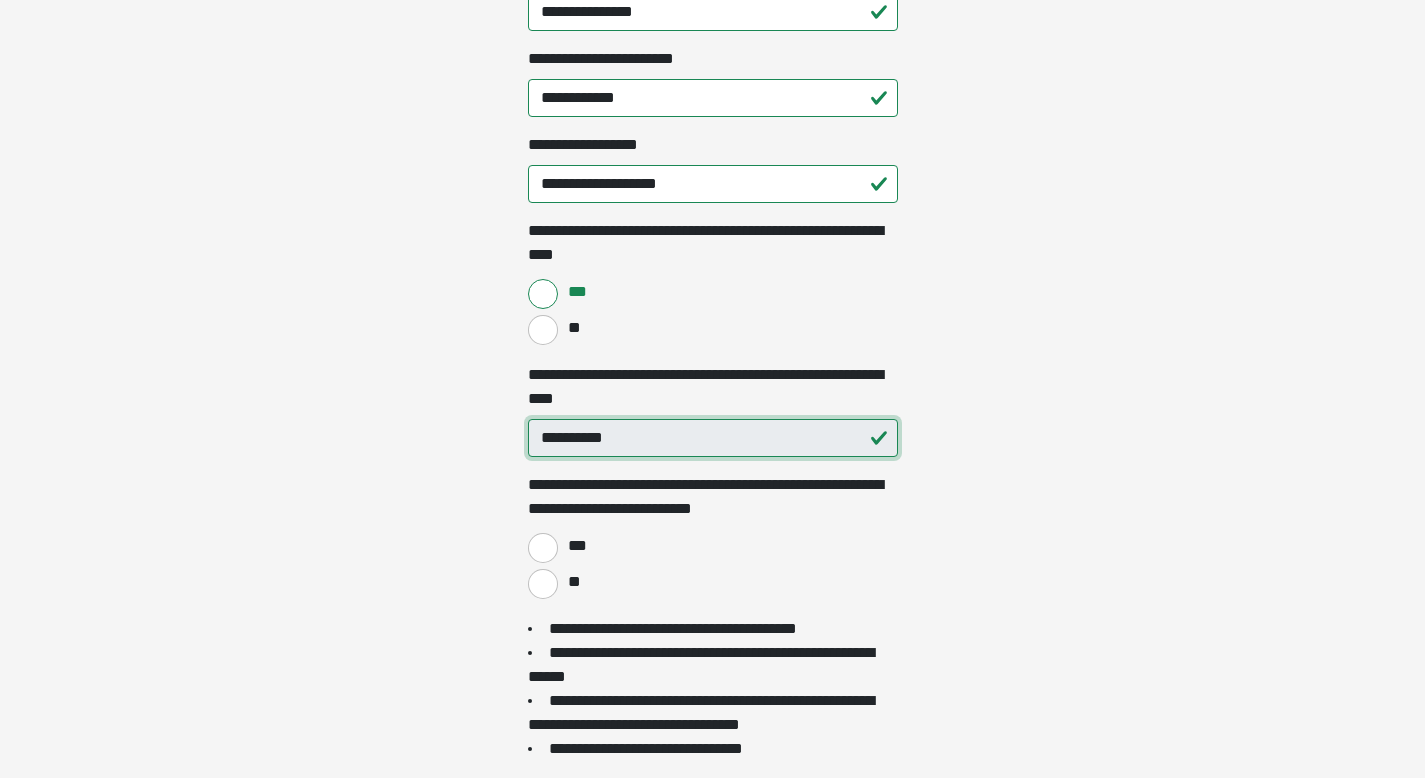 click on "**********" at bounding box center (713, 438) 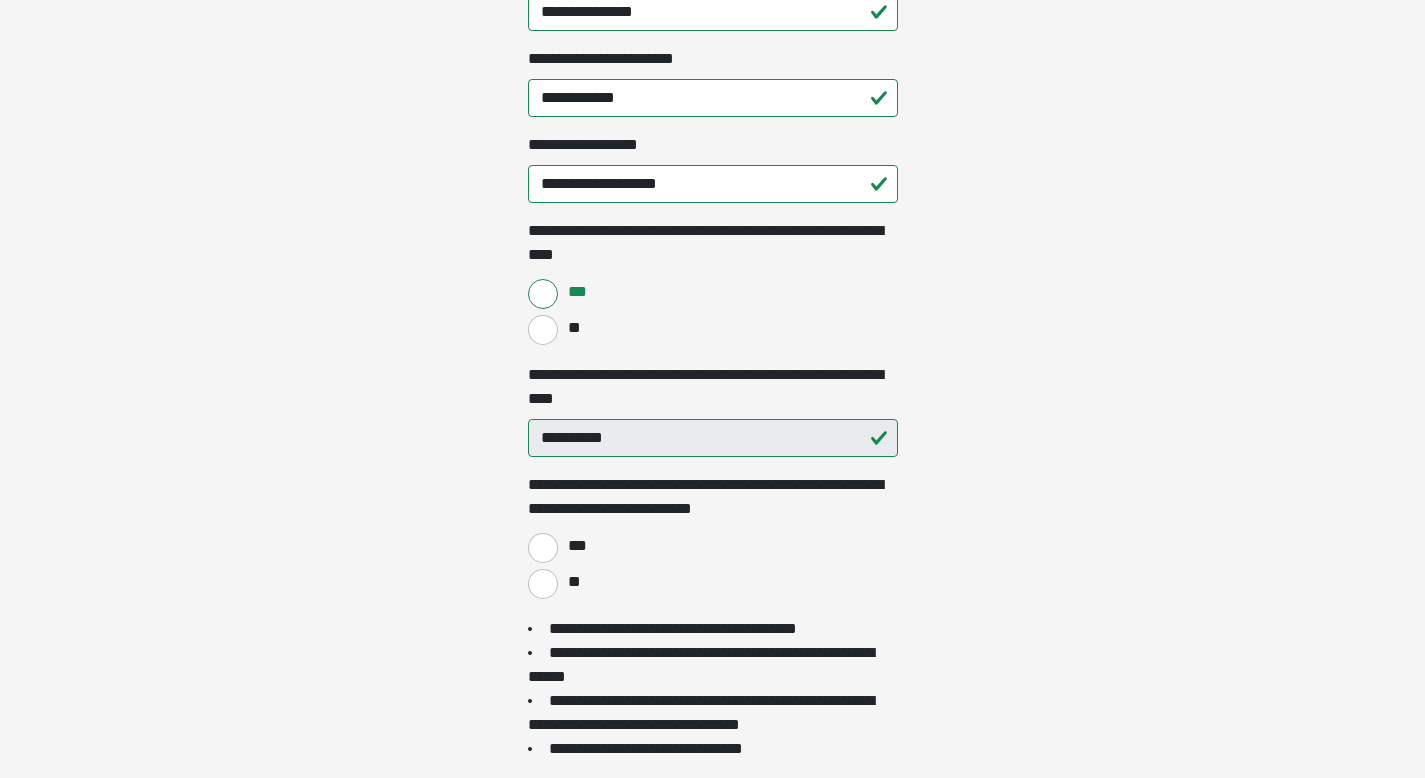 click on "**********" at bounding box center [712, -1526] 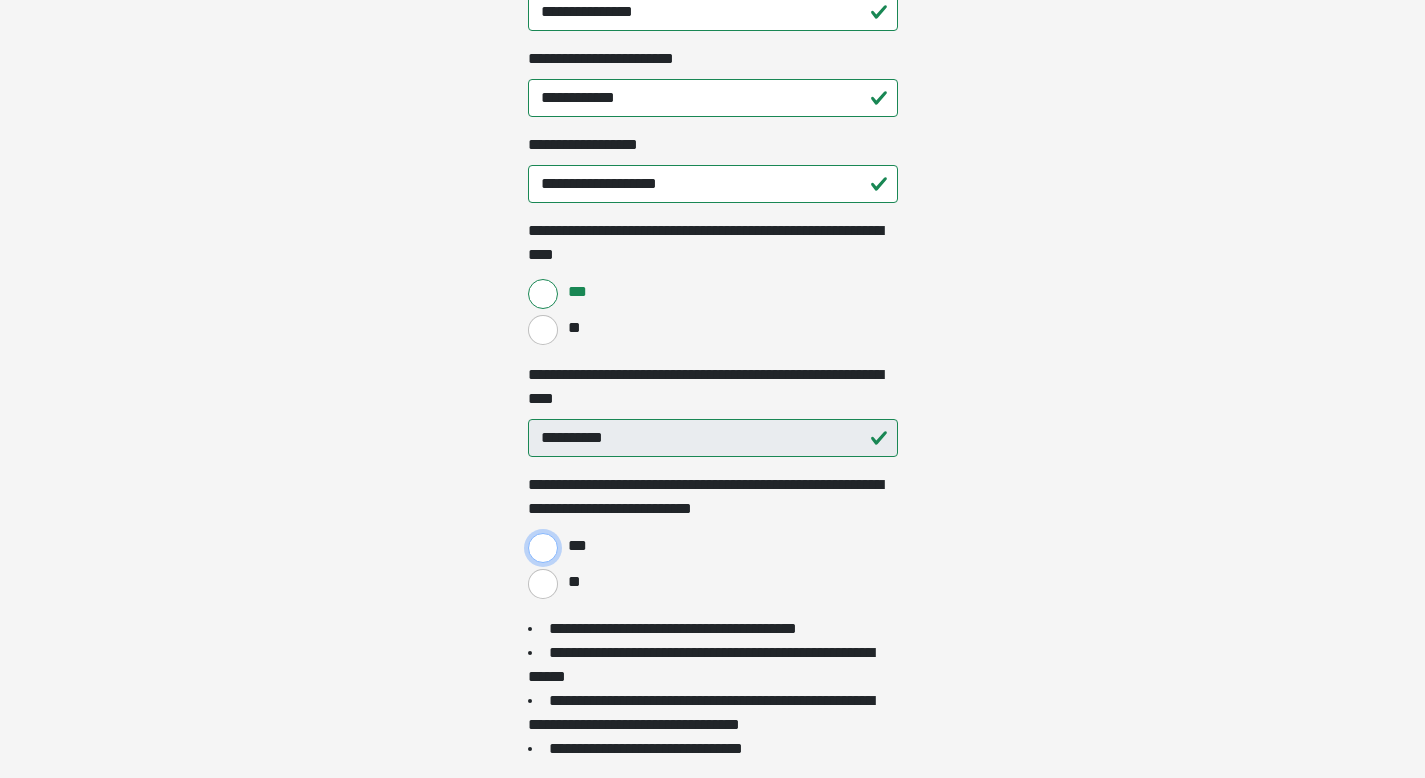 click on "***" at bounding box center (543, 548) 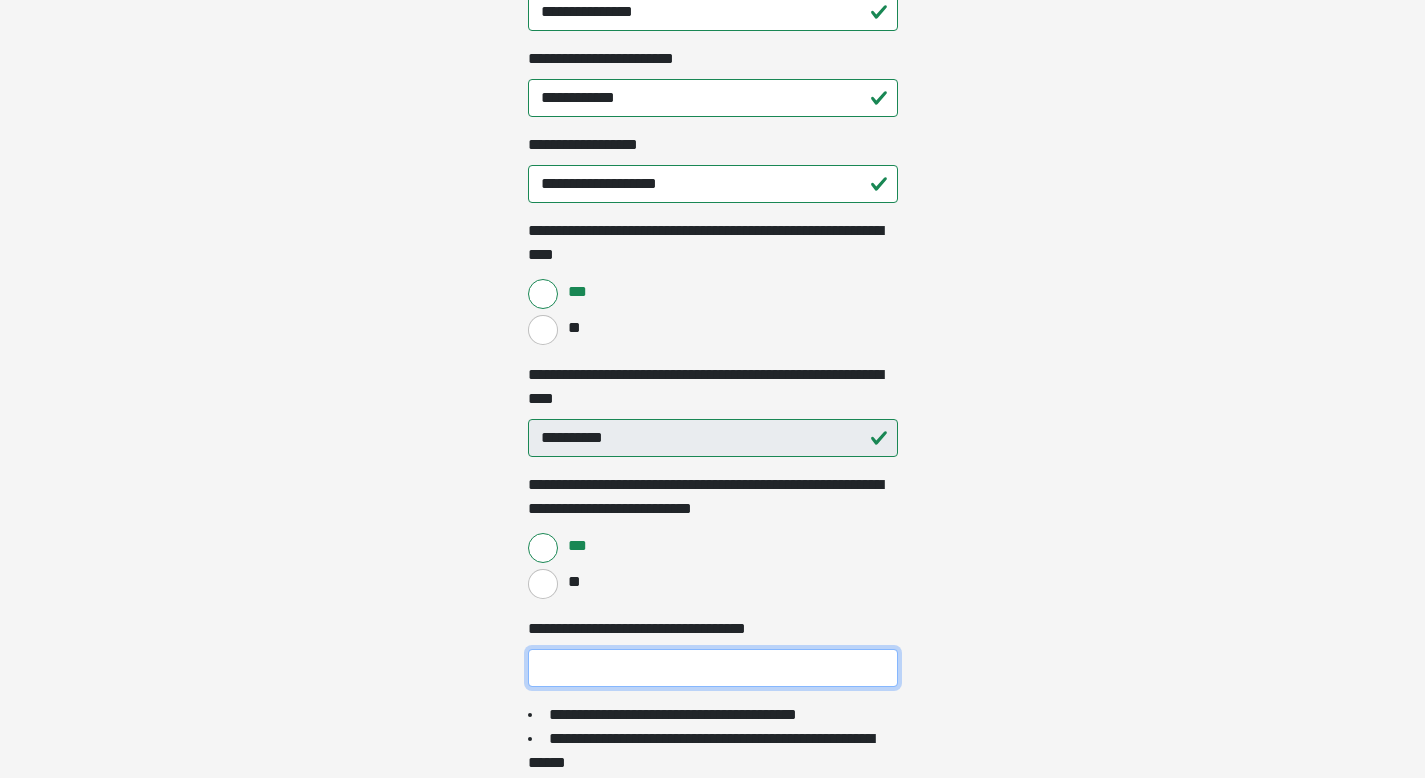 click on "**********" at bounding box center [713, 668] 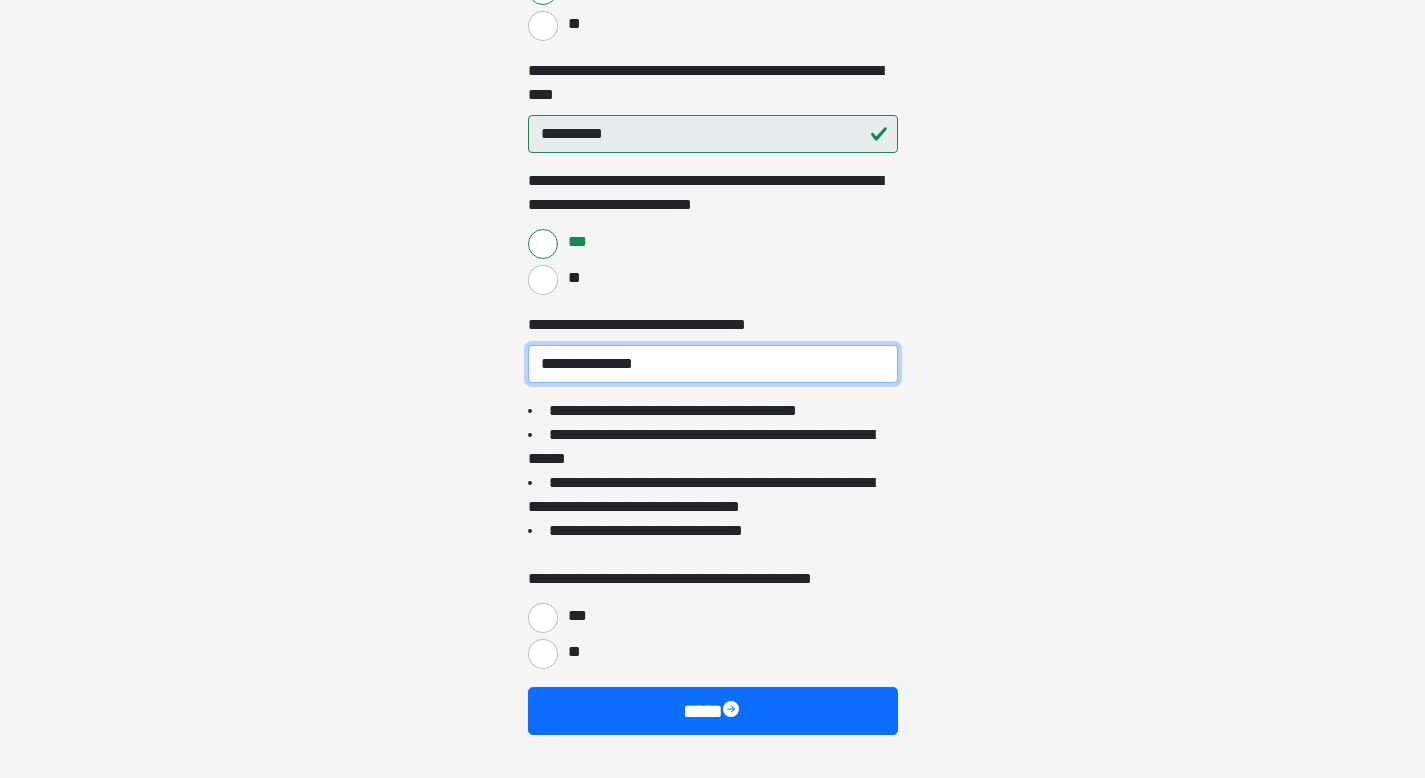 scroll, scrollTop: 2223, scrollLeft: 0, axis: vertical 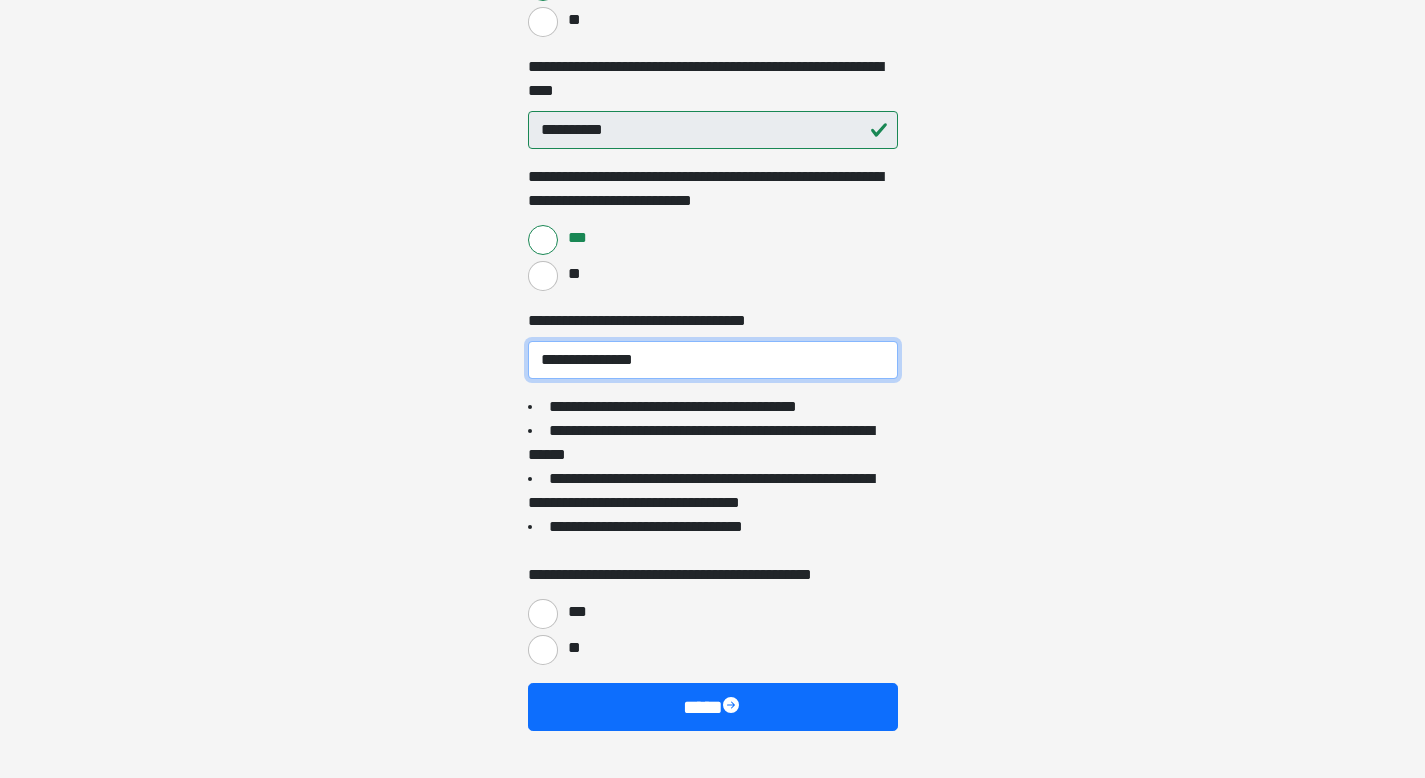 type on "**********" 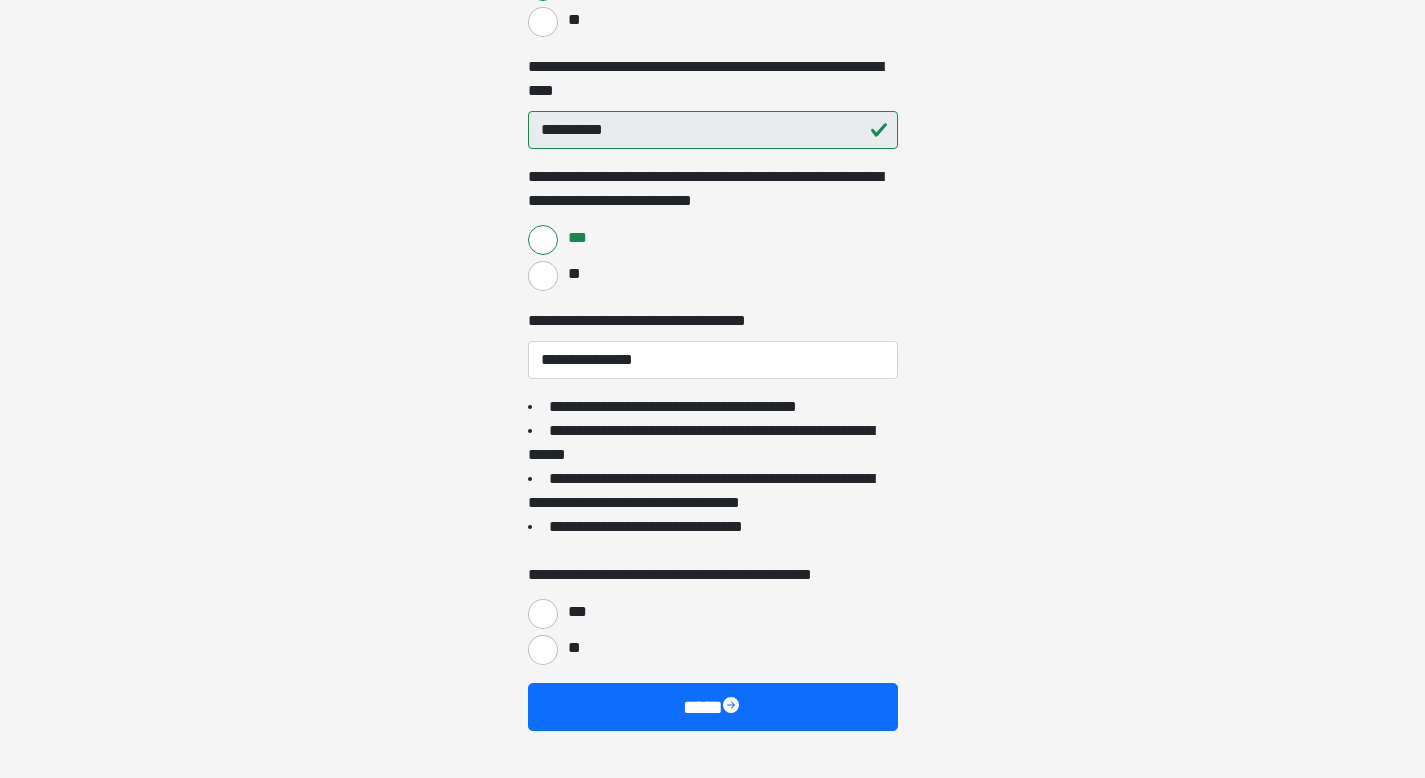 click on "**********" at bounding box center [713, 407] 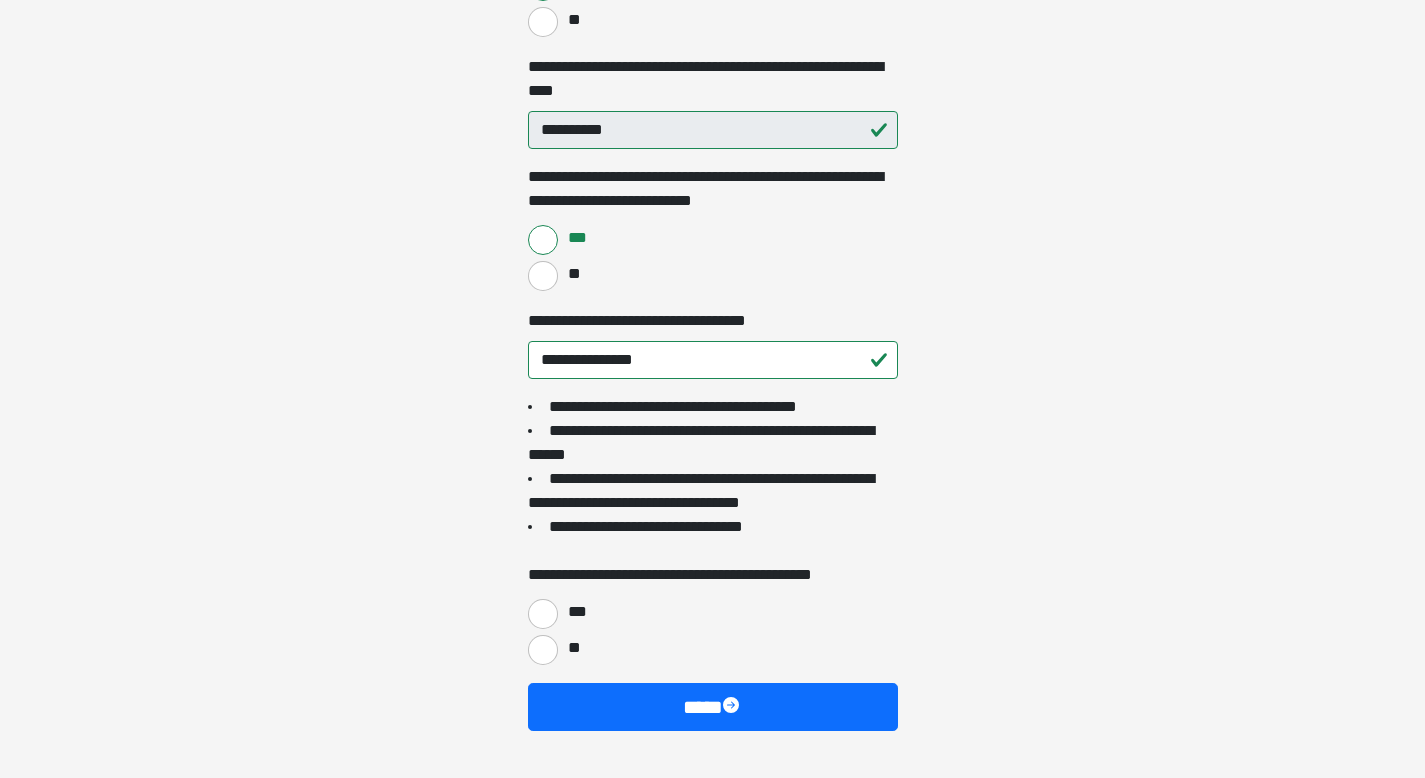 click on "**********" at bounding box center [713, 407] 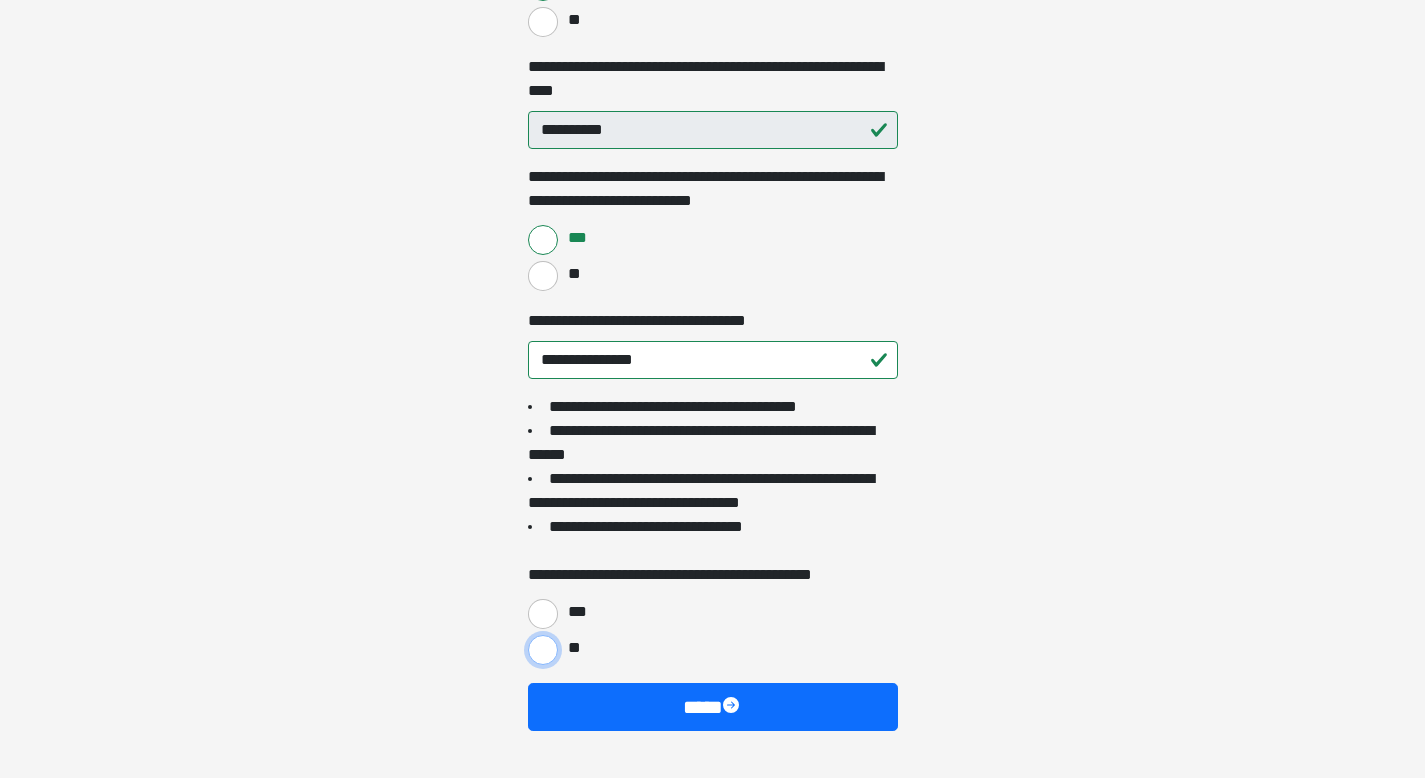 click on "**" at bounding box center (543, 650) 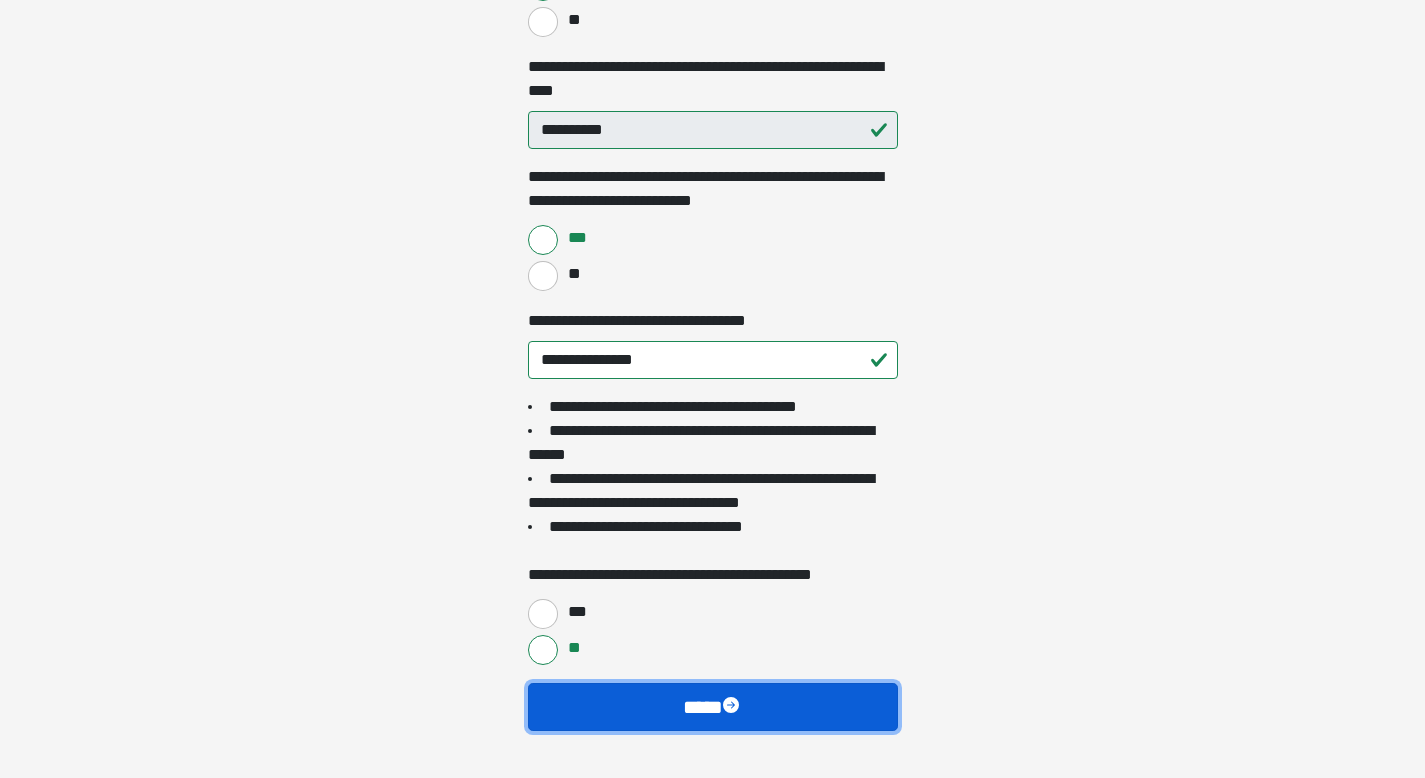 click on "****" at bounding box center (713, 707) 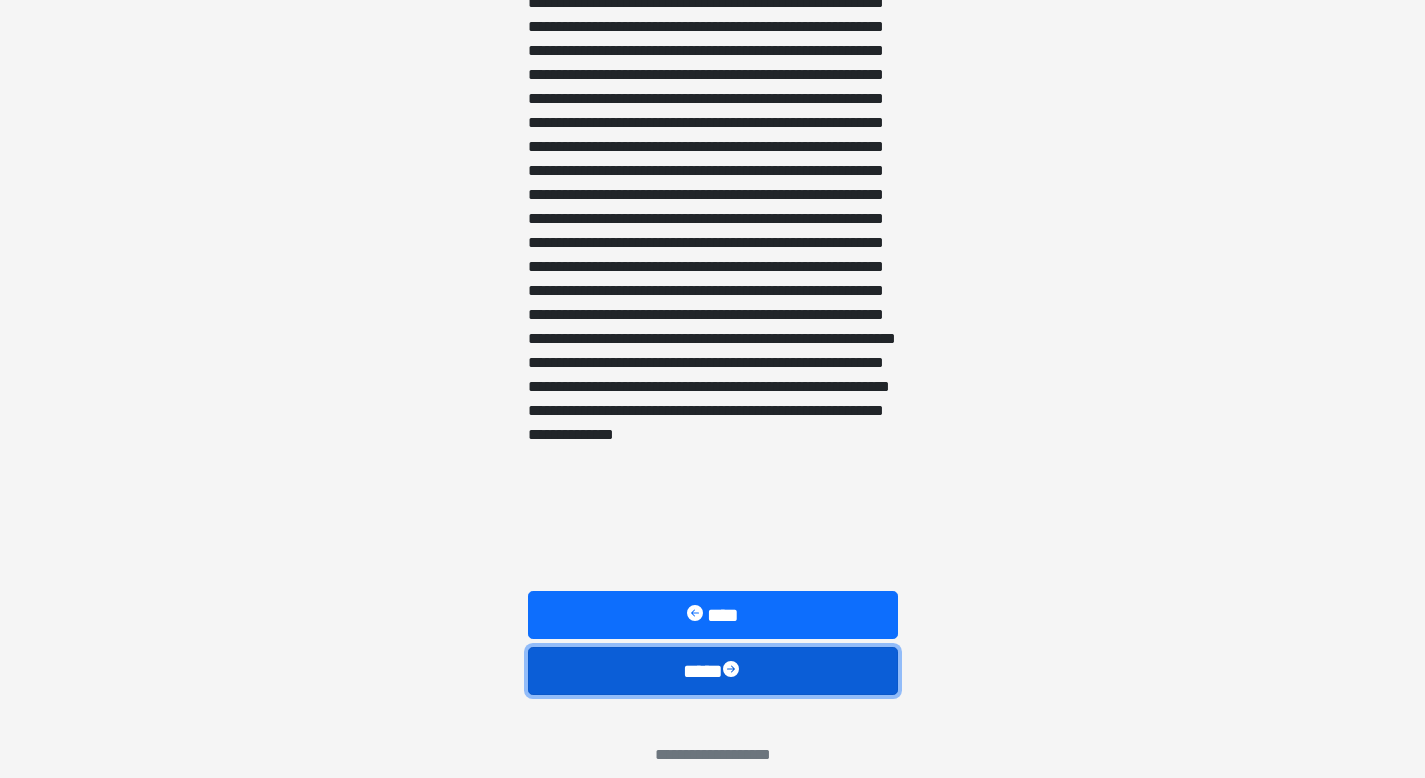 scroll, scrollTop: 1156, scrollLeft: 0, axis: vertical 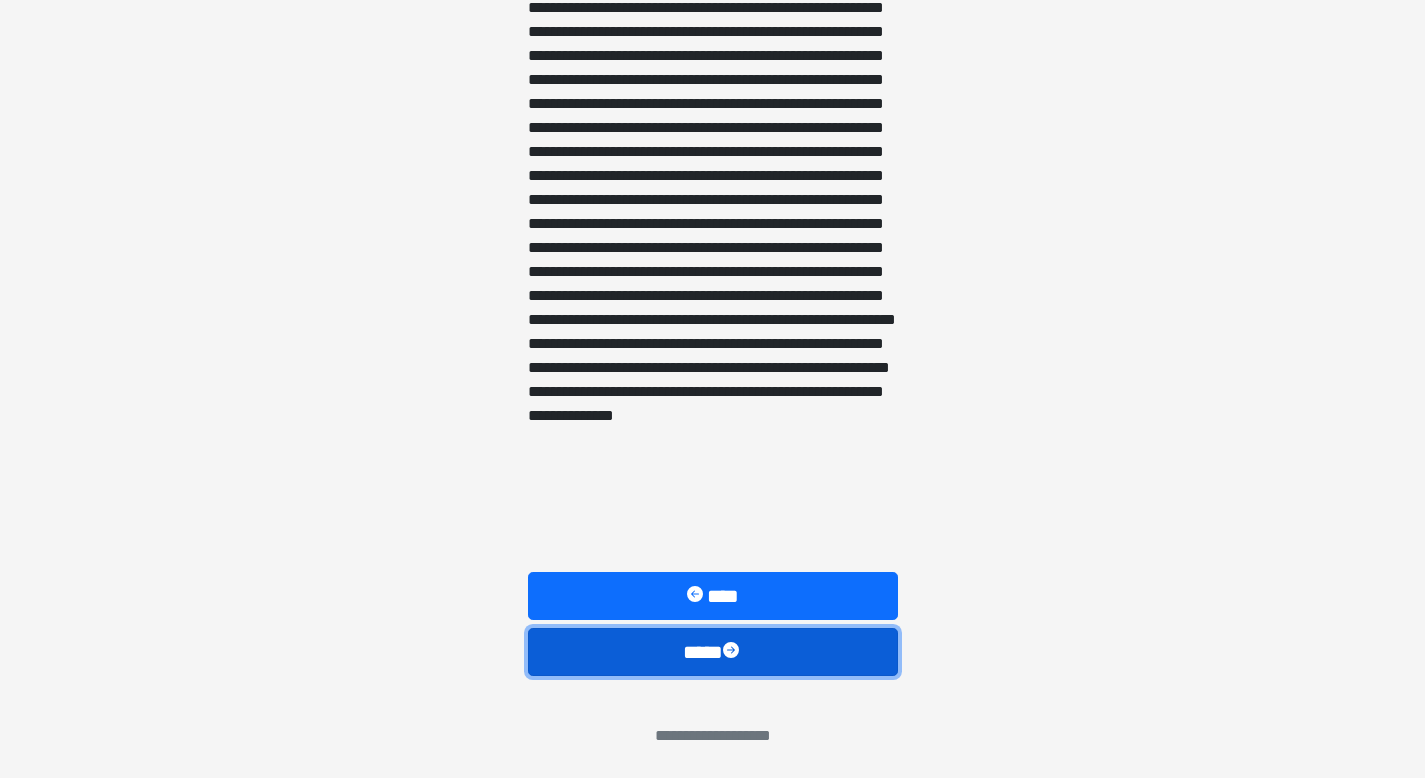 click at bounding box center [733, 652] 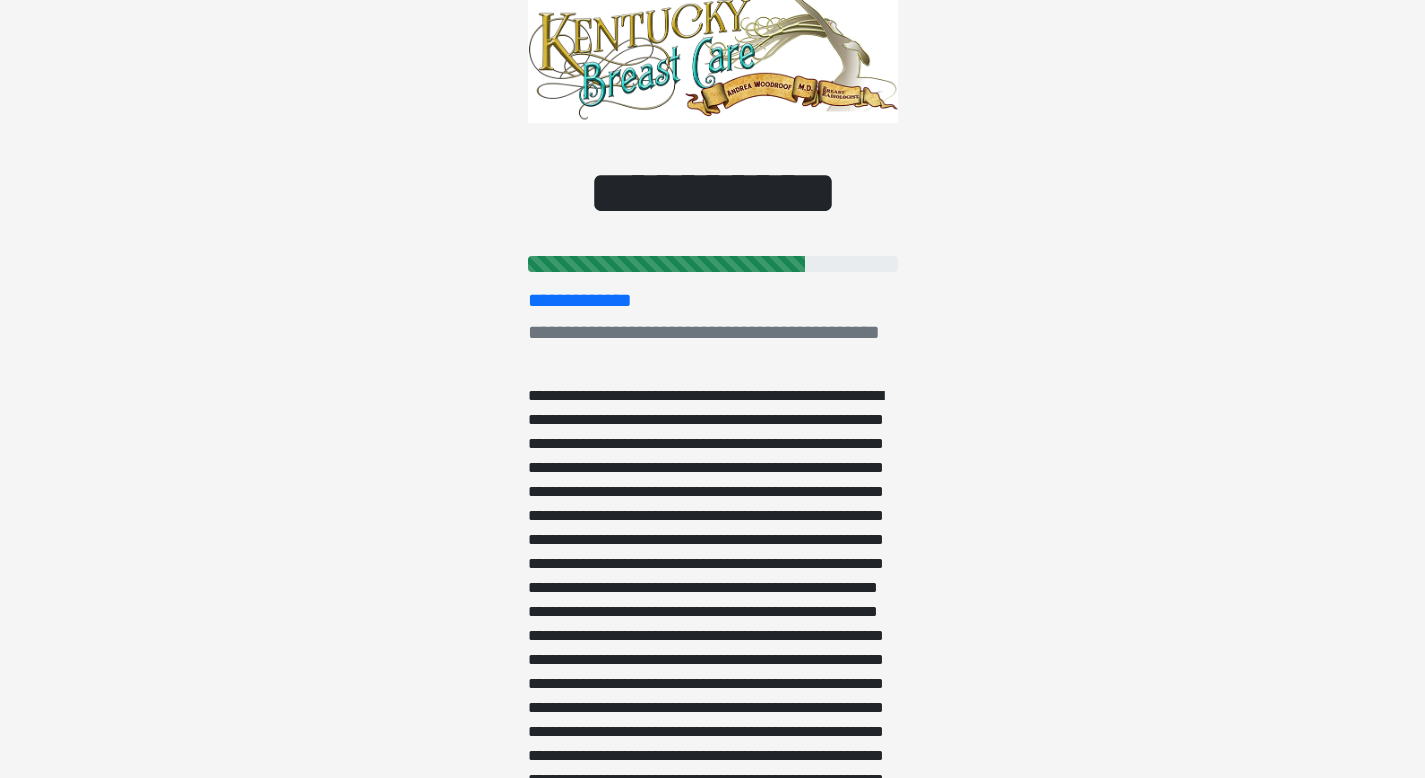 scroll, scrollTop: 105, scrollLeft: 0, axis: vertical 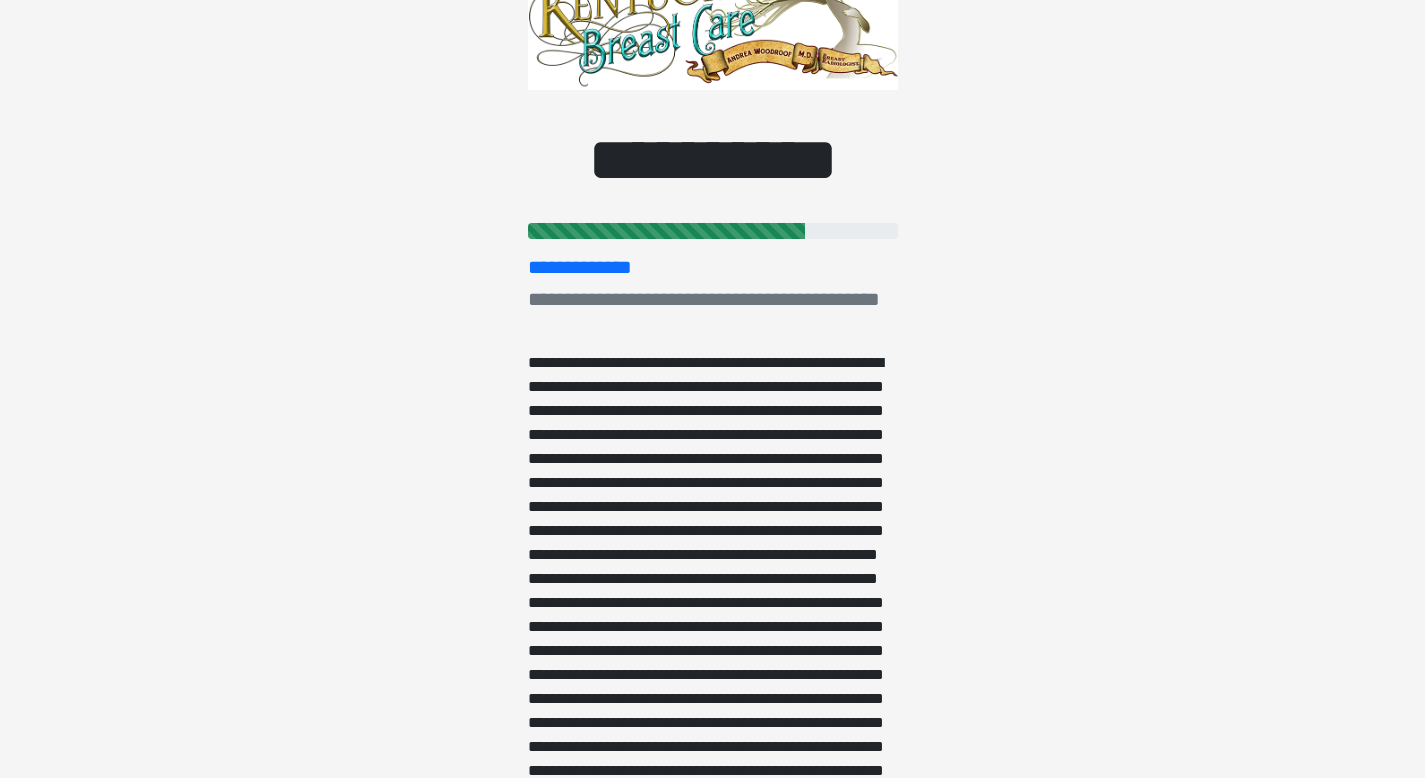 click at bounding box center (713, 663) 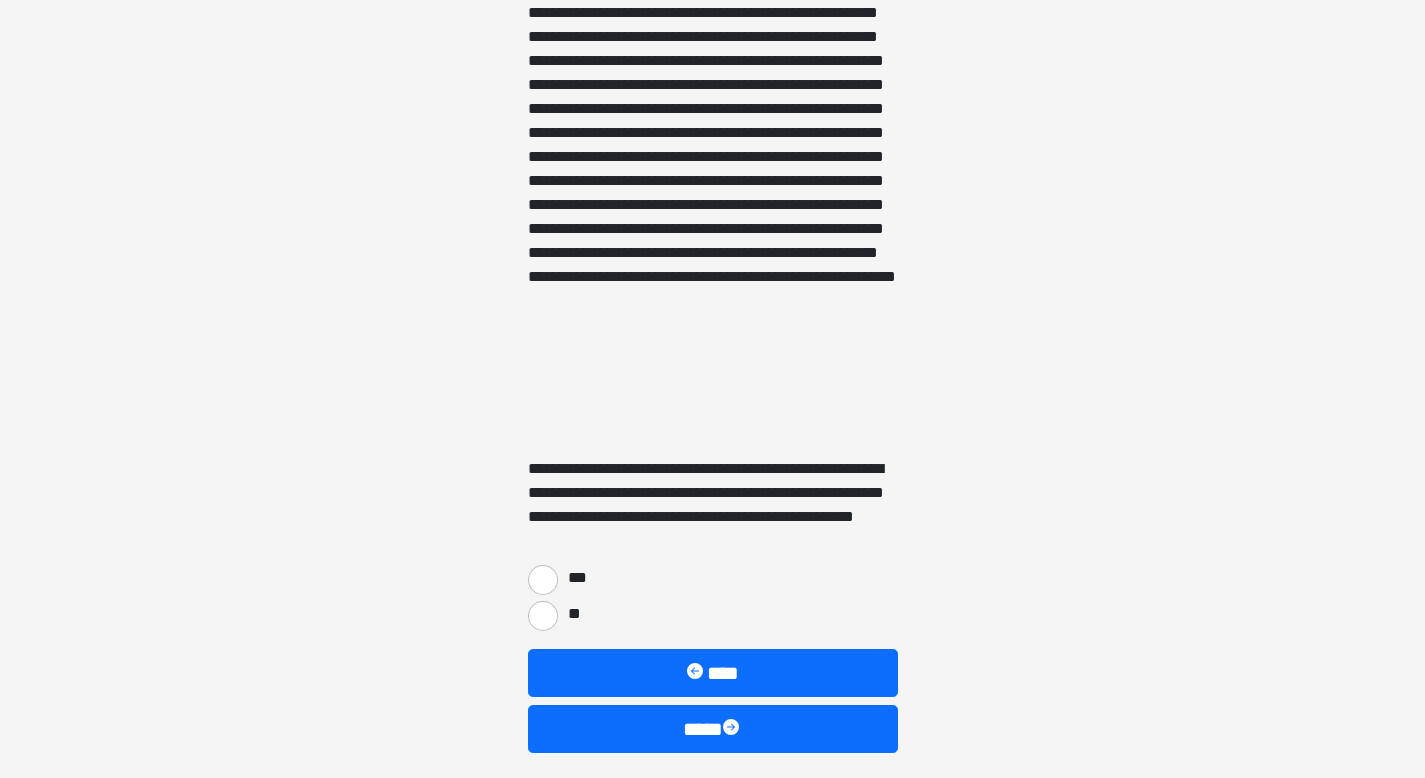 scroll, scrollTop: 715, scrollLeft: 0, axis: vertical 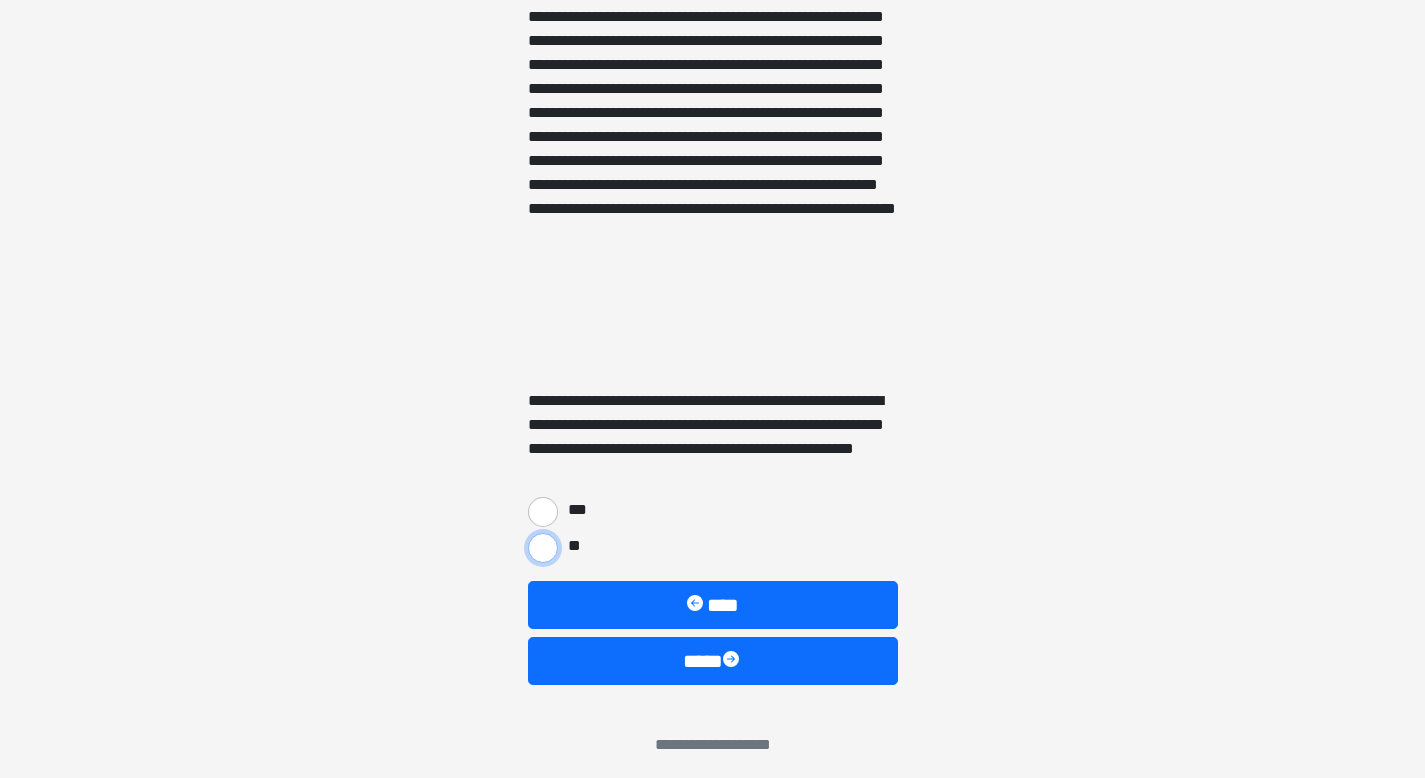 click on "**" at bounding box center [543, 548] 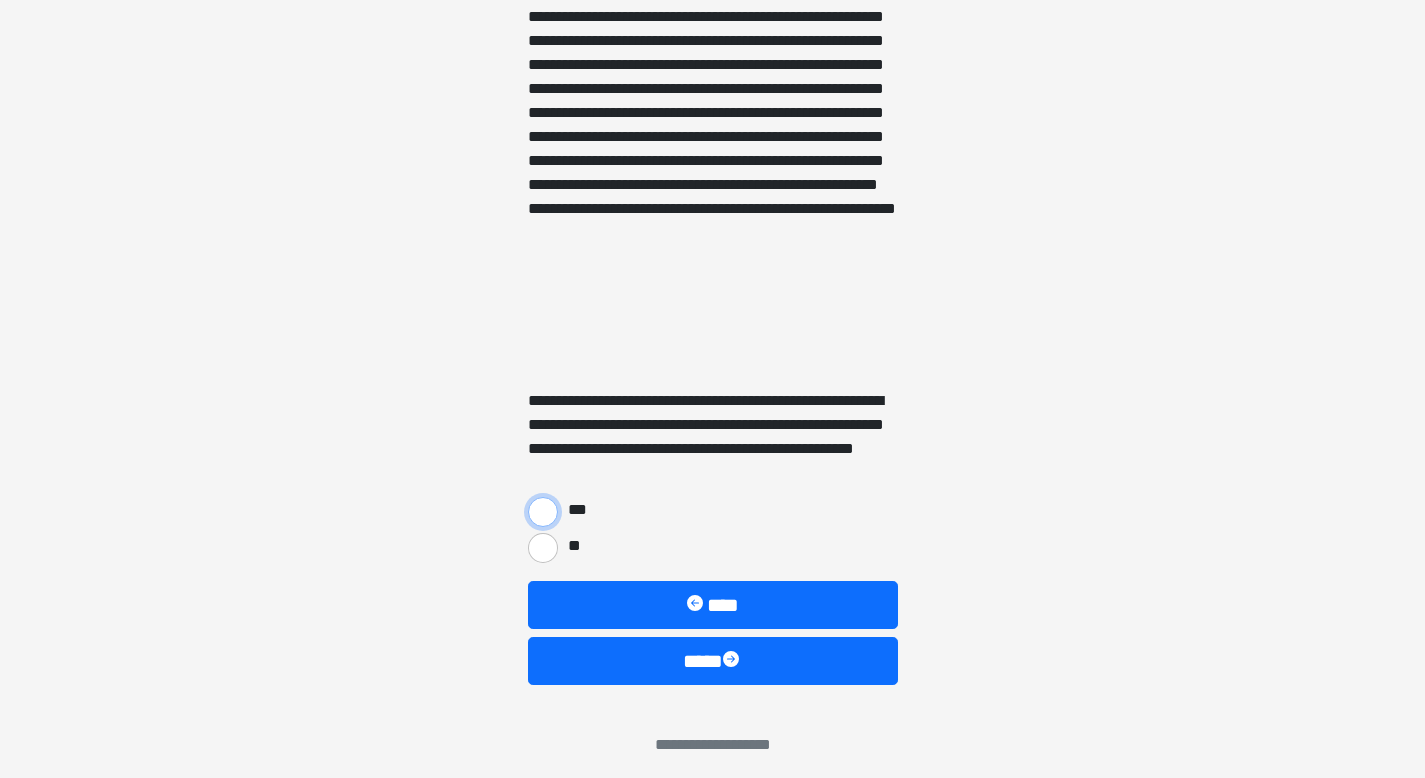 click on "***" at bounding box center [543, 512] 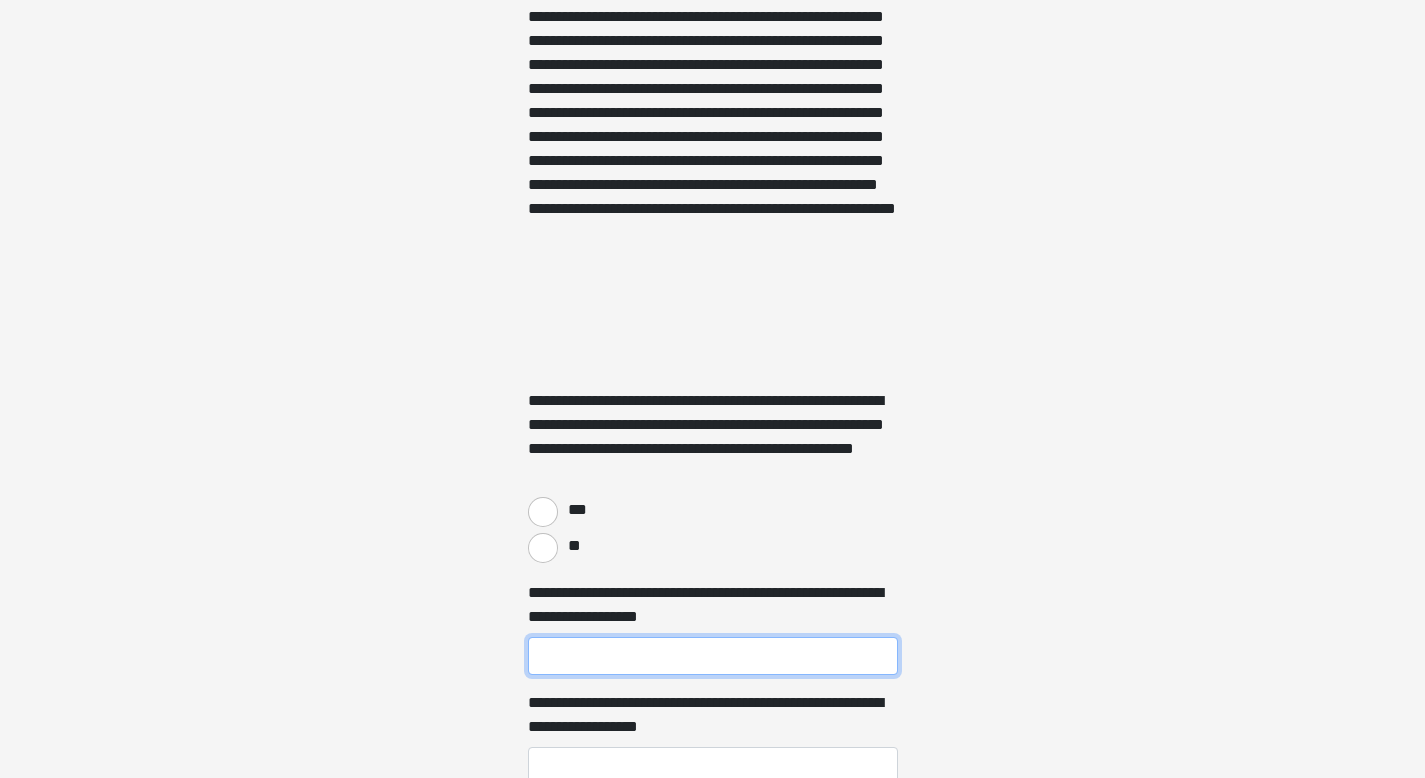 click on "**********" at bounding box center (713, 656) 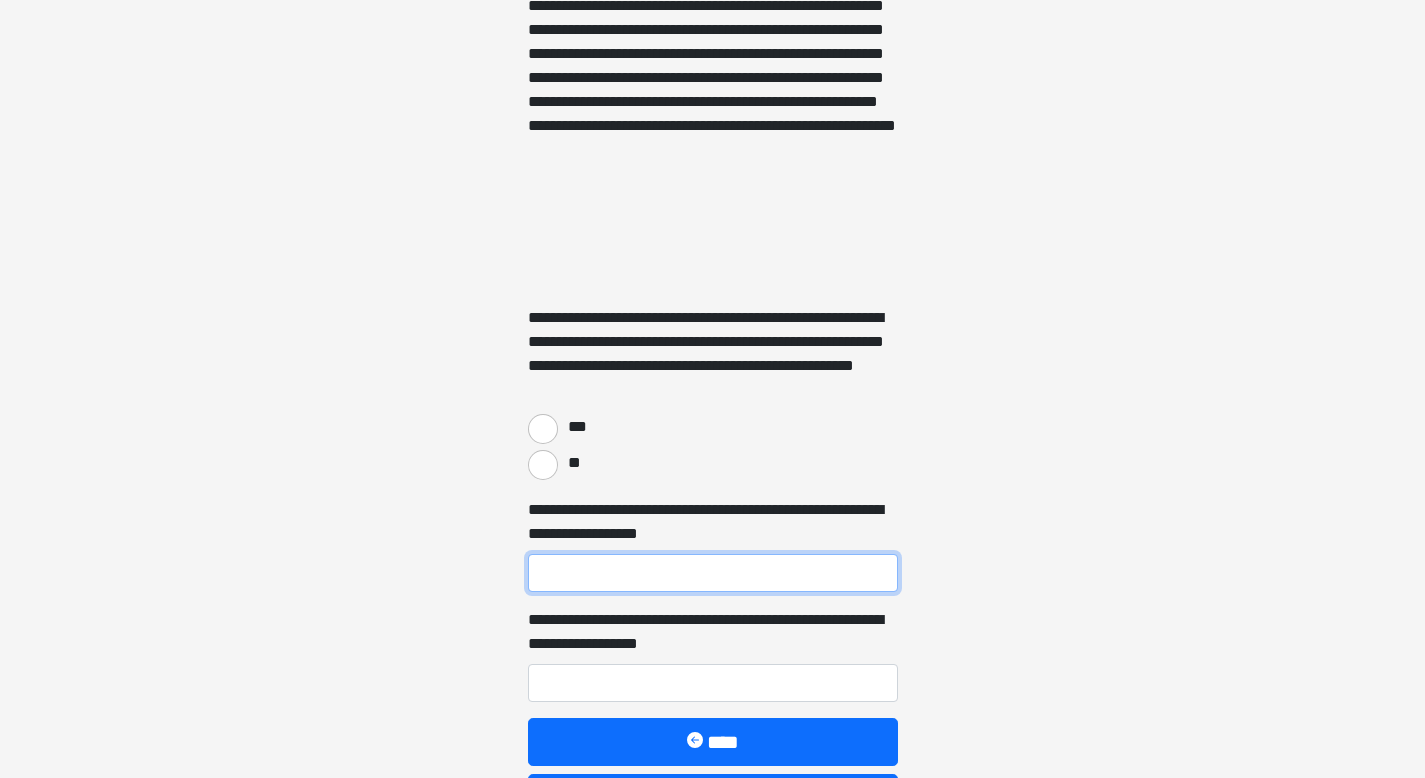 scroll, scrollTop: 802, scrollLeft: 0, axis: vertical 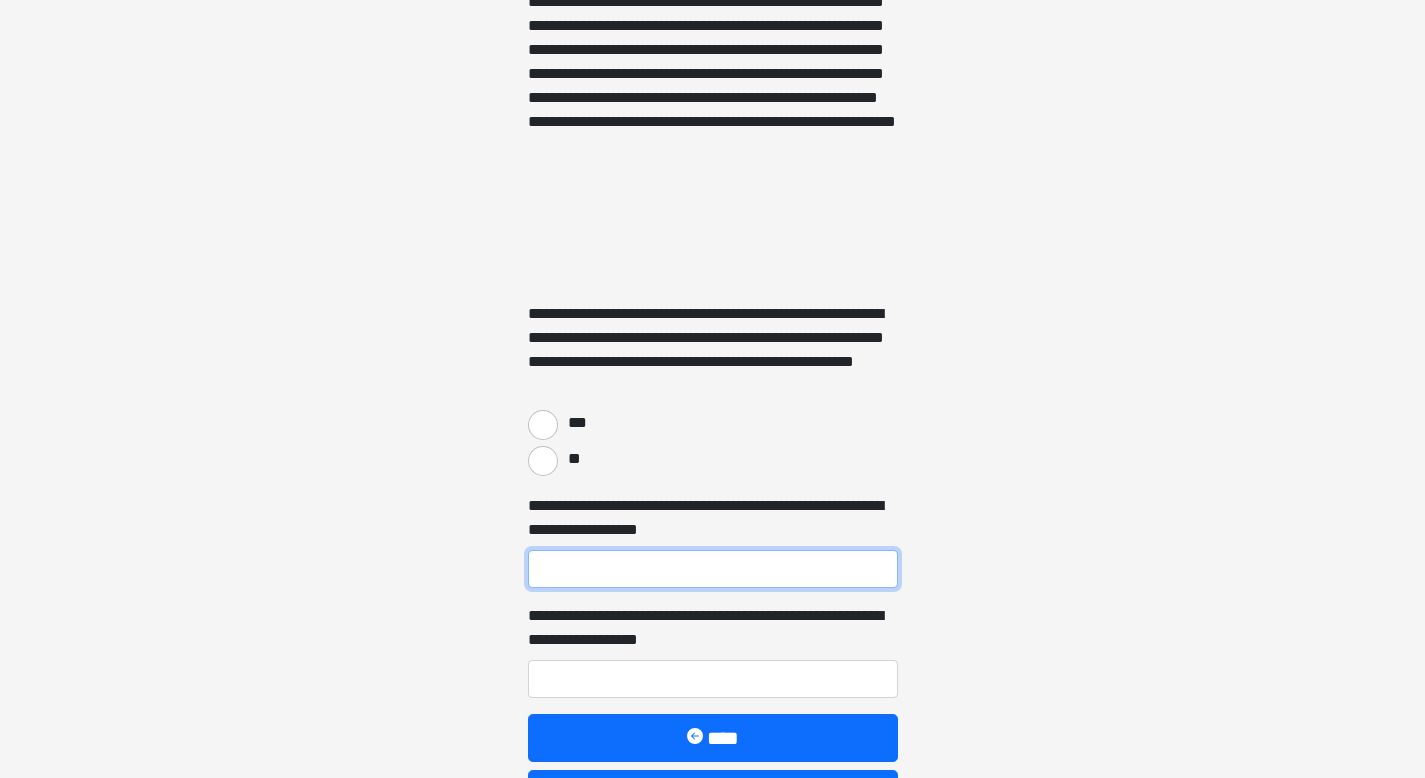 click on "**********" at bounding box center (713, 569) 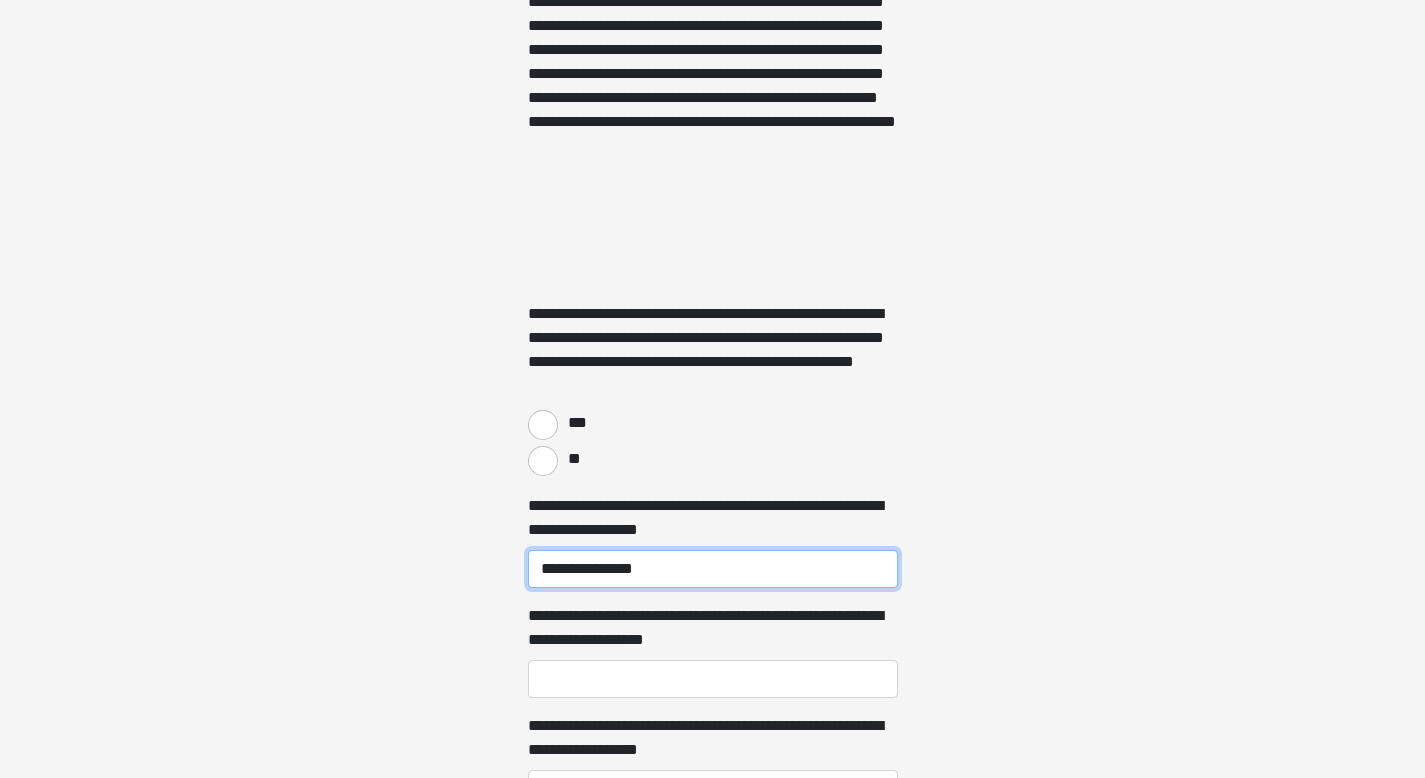 type on "**********" 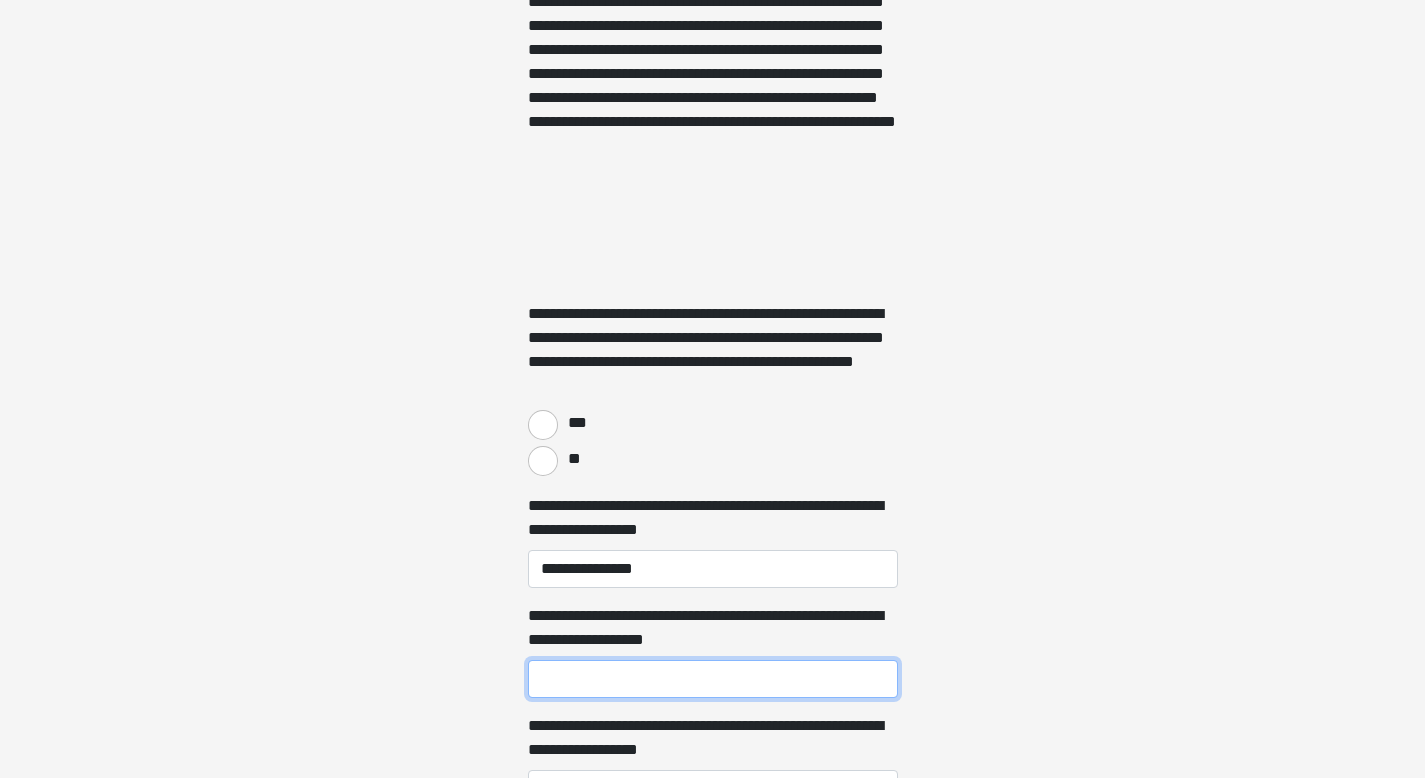 click on "**********" at bounding box center [713, 679] 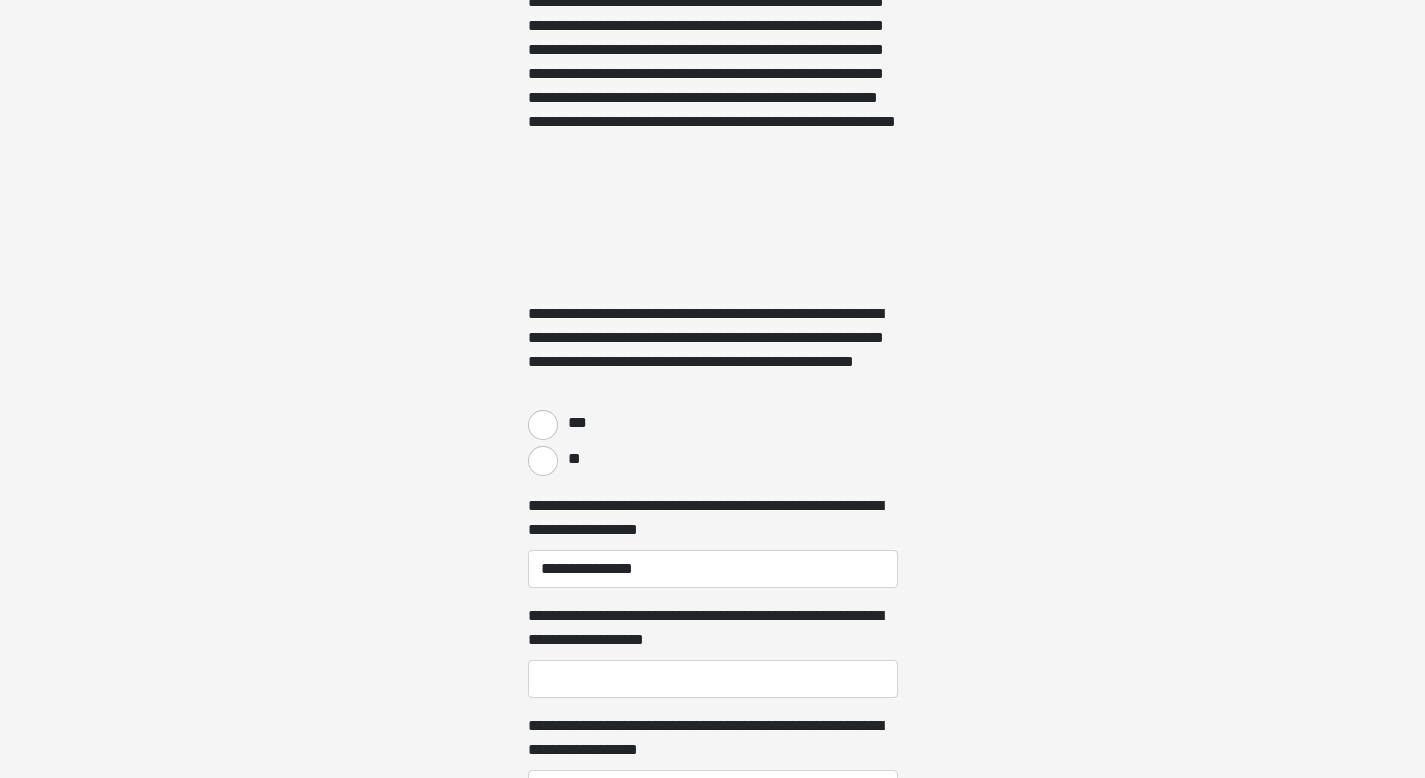 click on "**********" at bounding box center (712, -413) 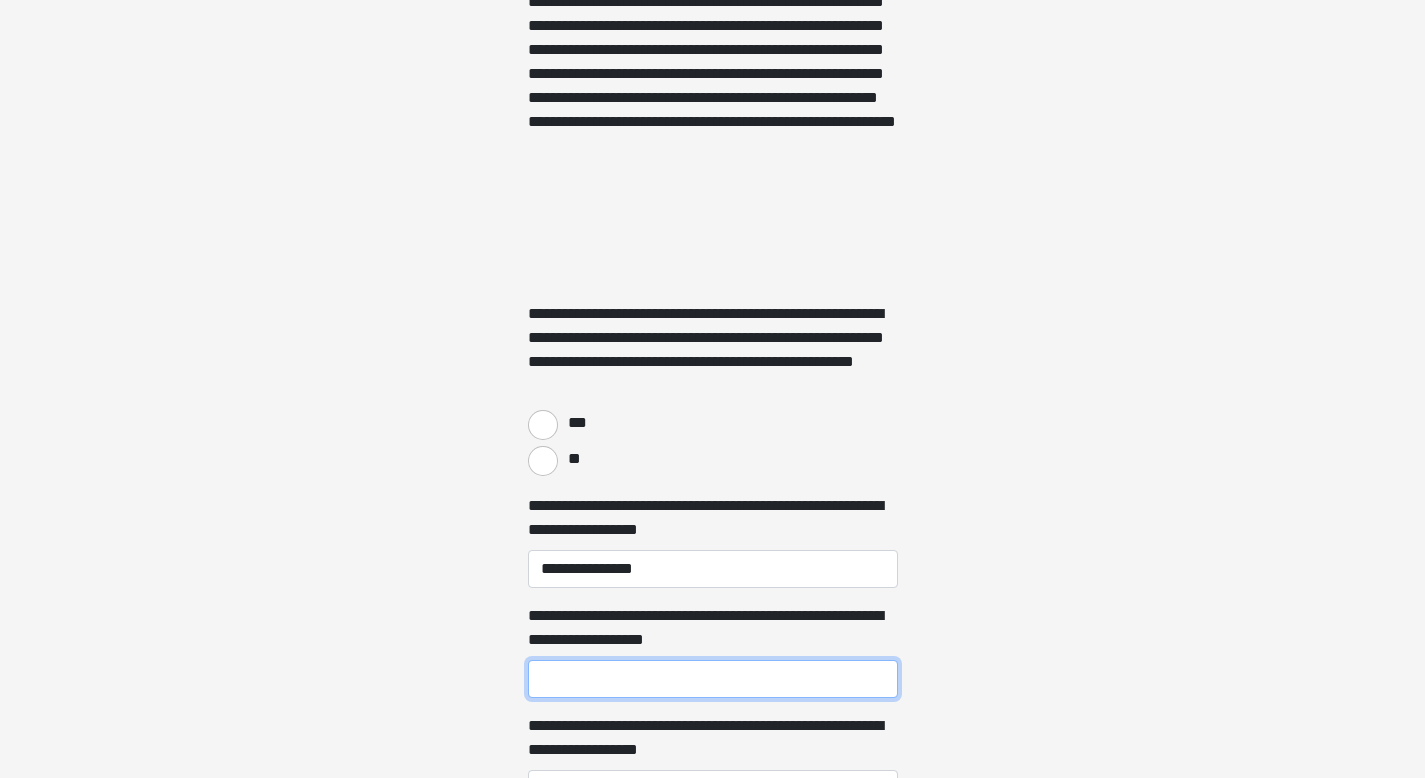 click on "**********" at bounding box center [713, 679] 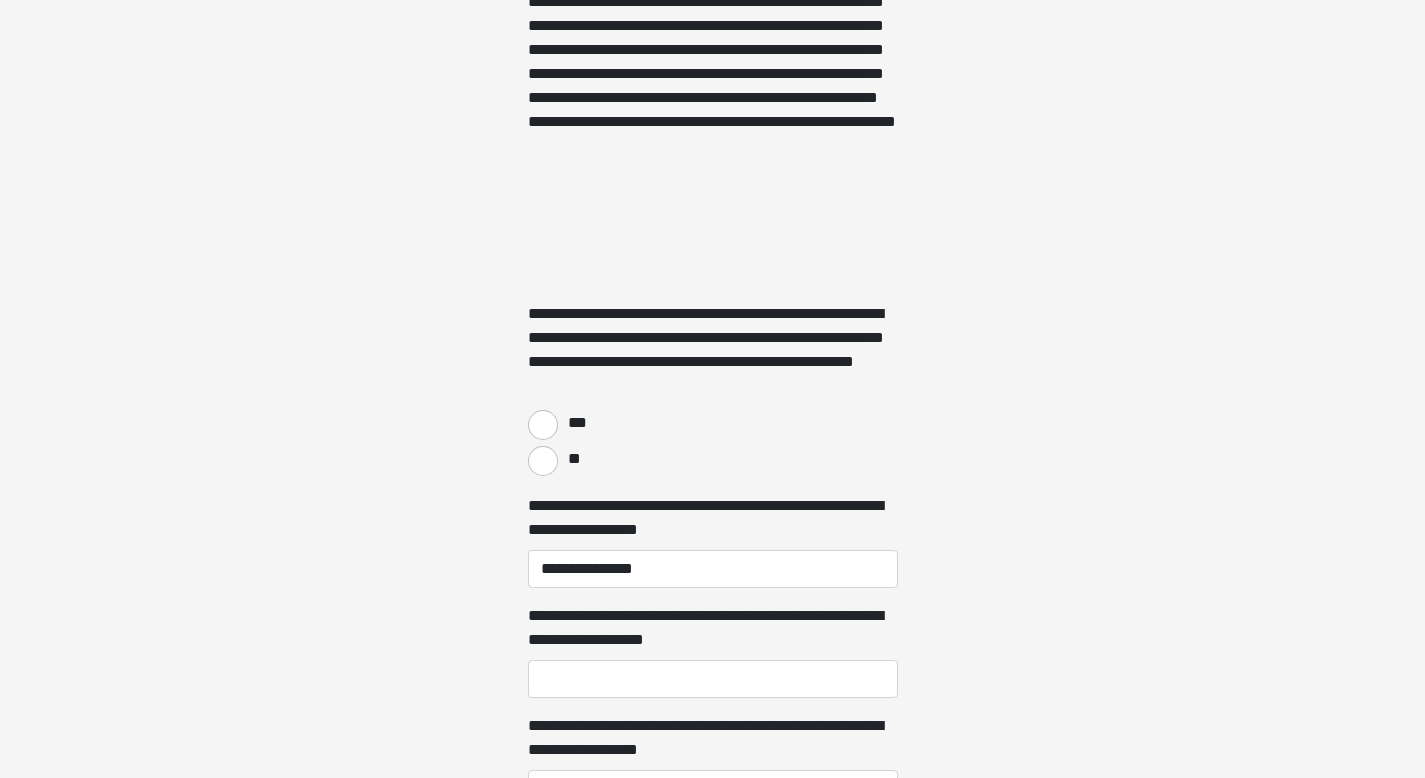 click on "**********" at bounding box center [712, -413] 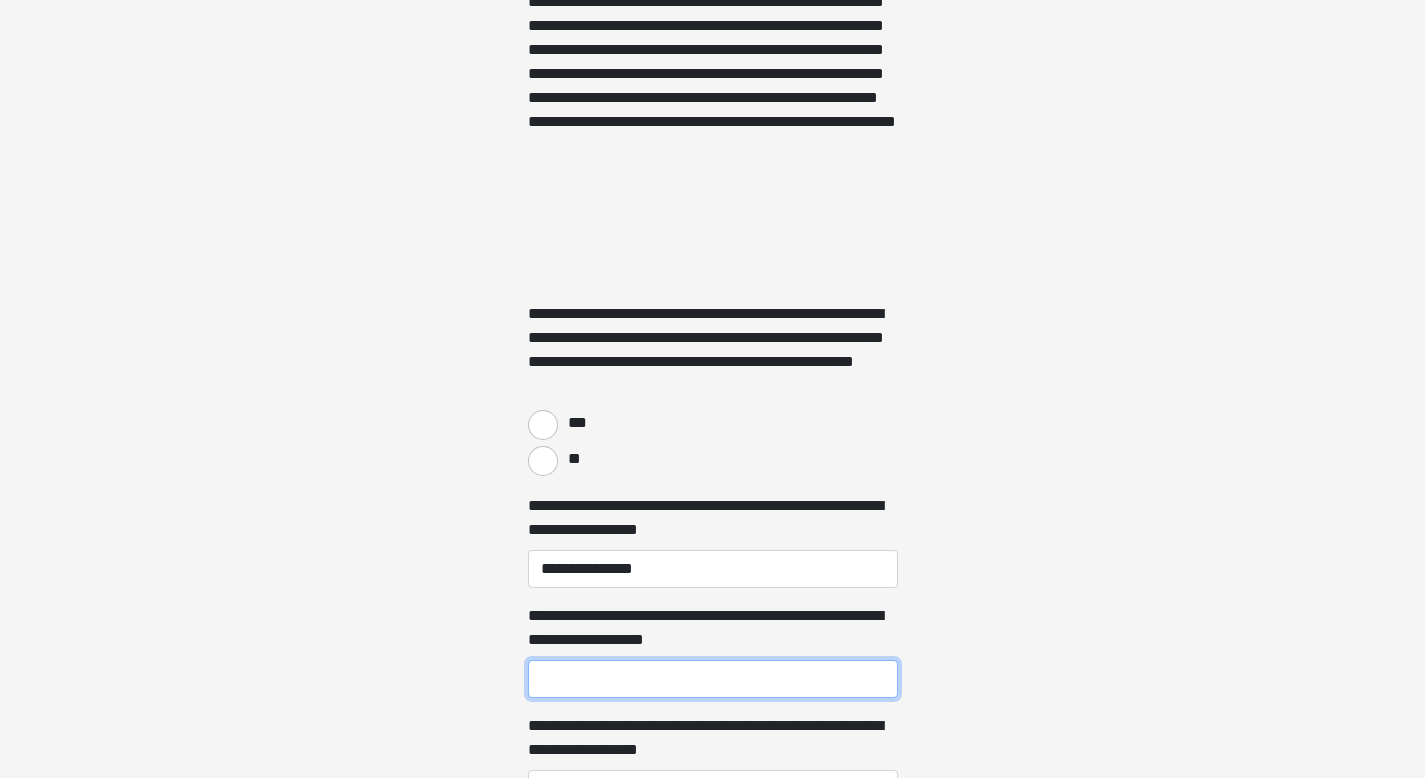 click on "**********" at bounding box center (713, 679) 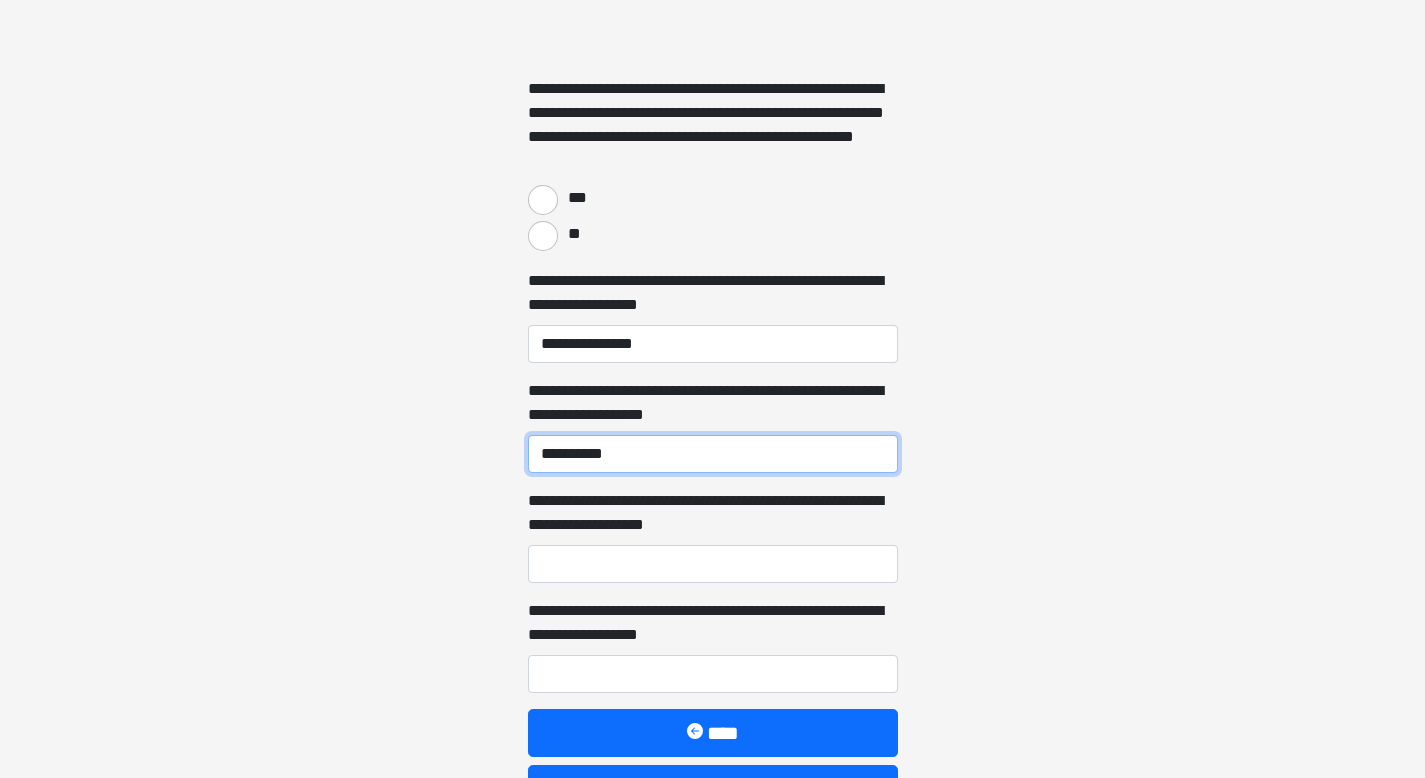 scroll, scrollTop: 1040, scrollLeft: 0, axis: vertical 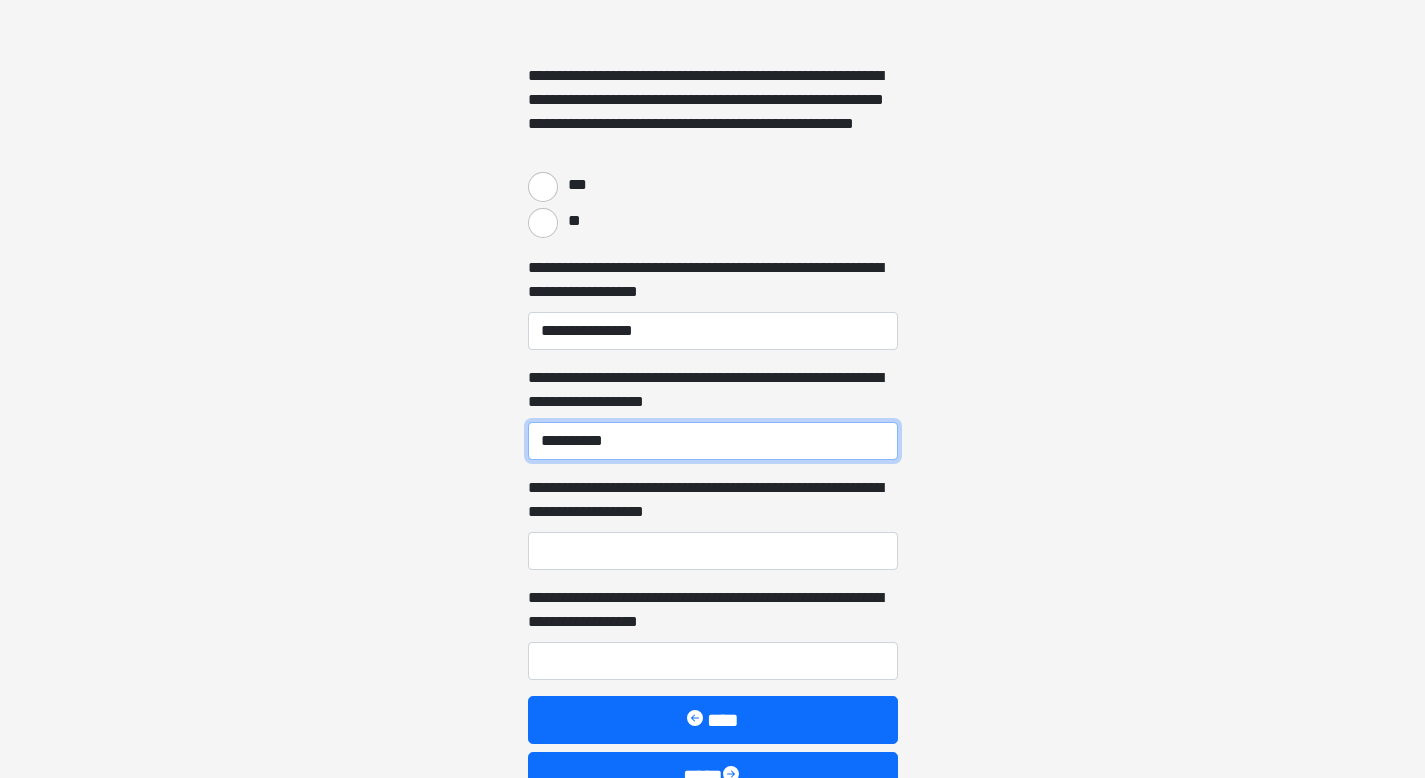 type on "**********" 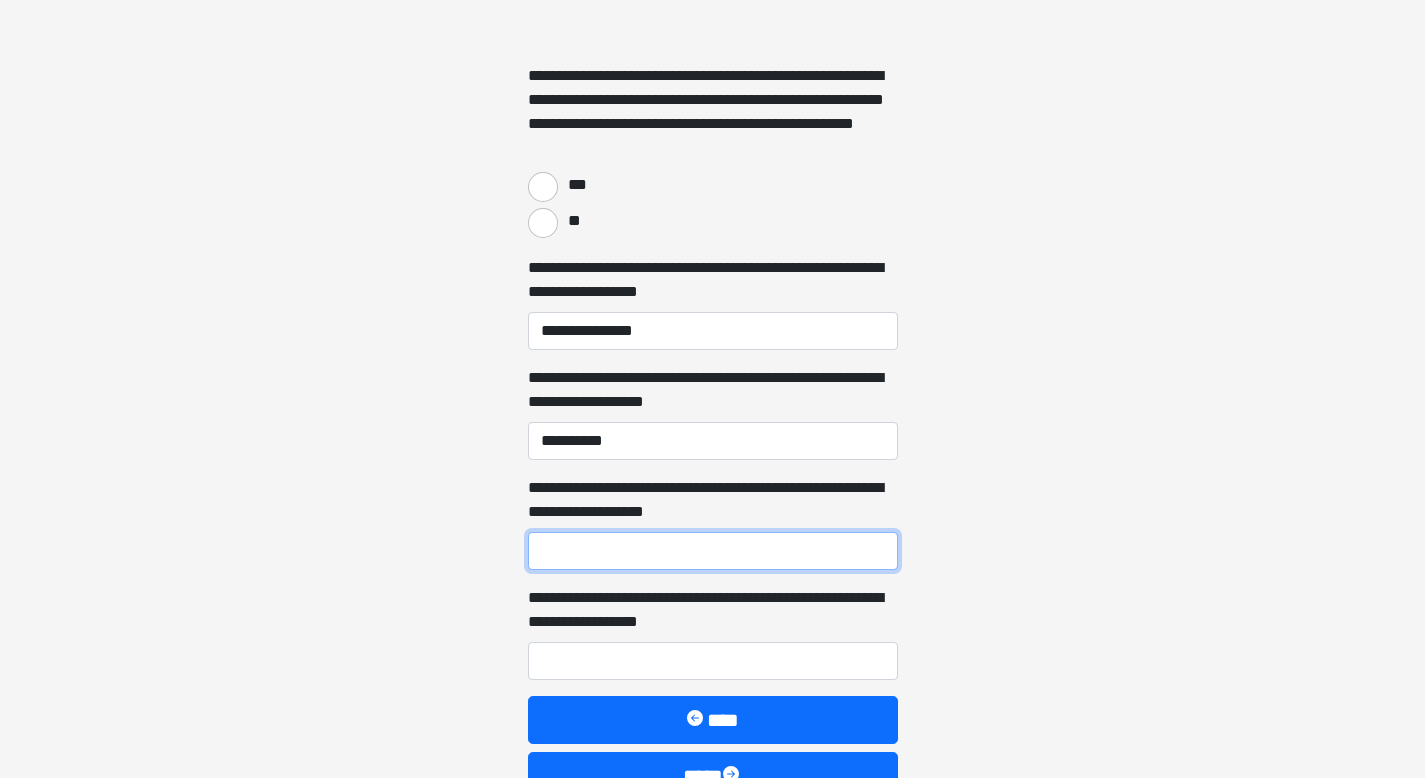 click on "**********" at bounding box center (713, 551) 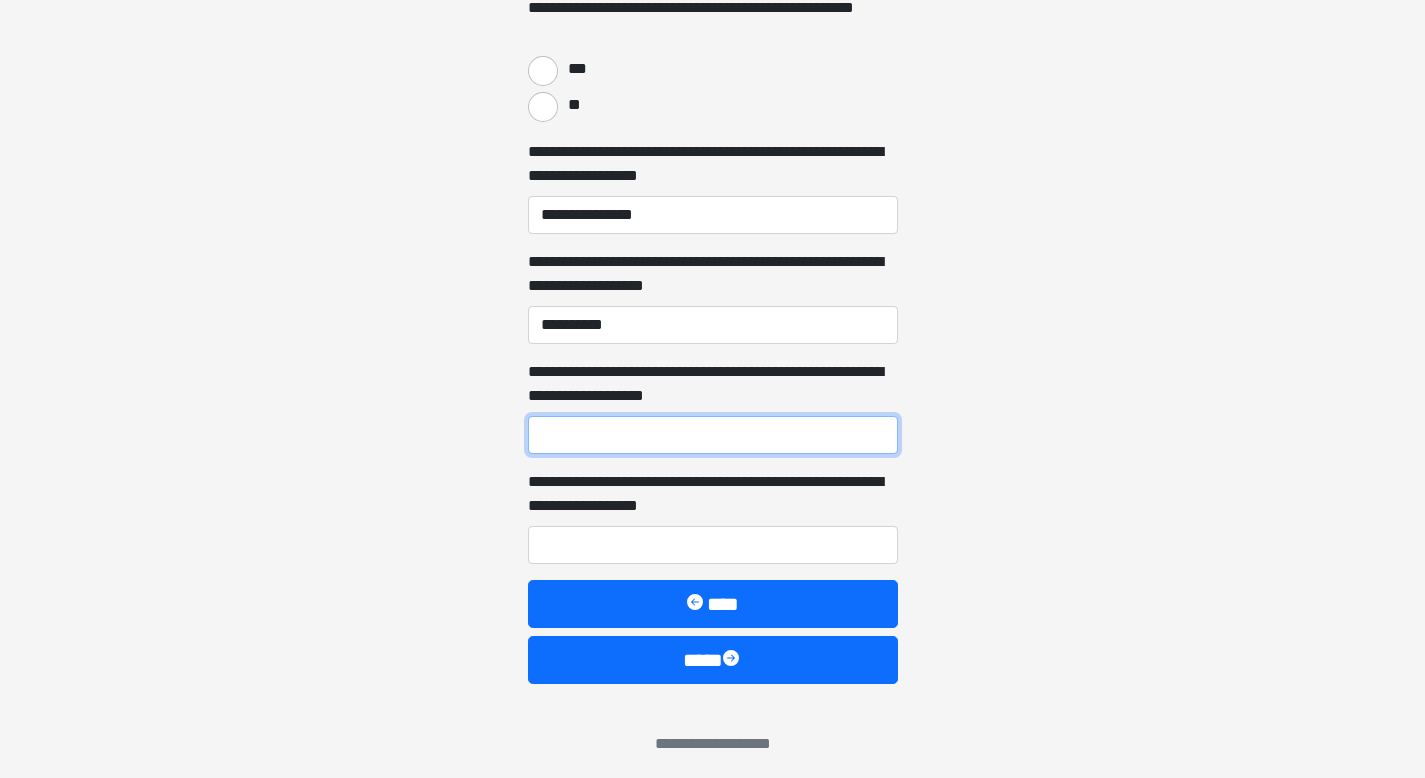 scroll, scrollTop: 1157, scrollLeft: 0, axis: vertical 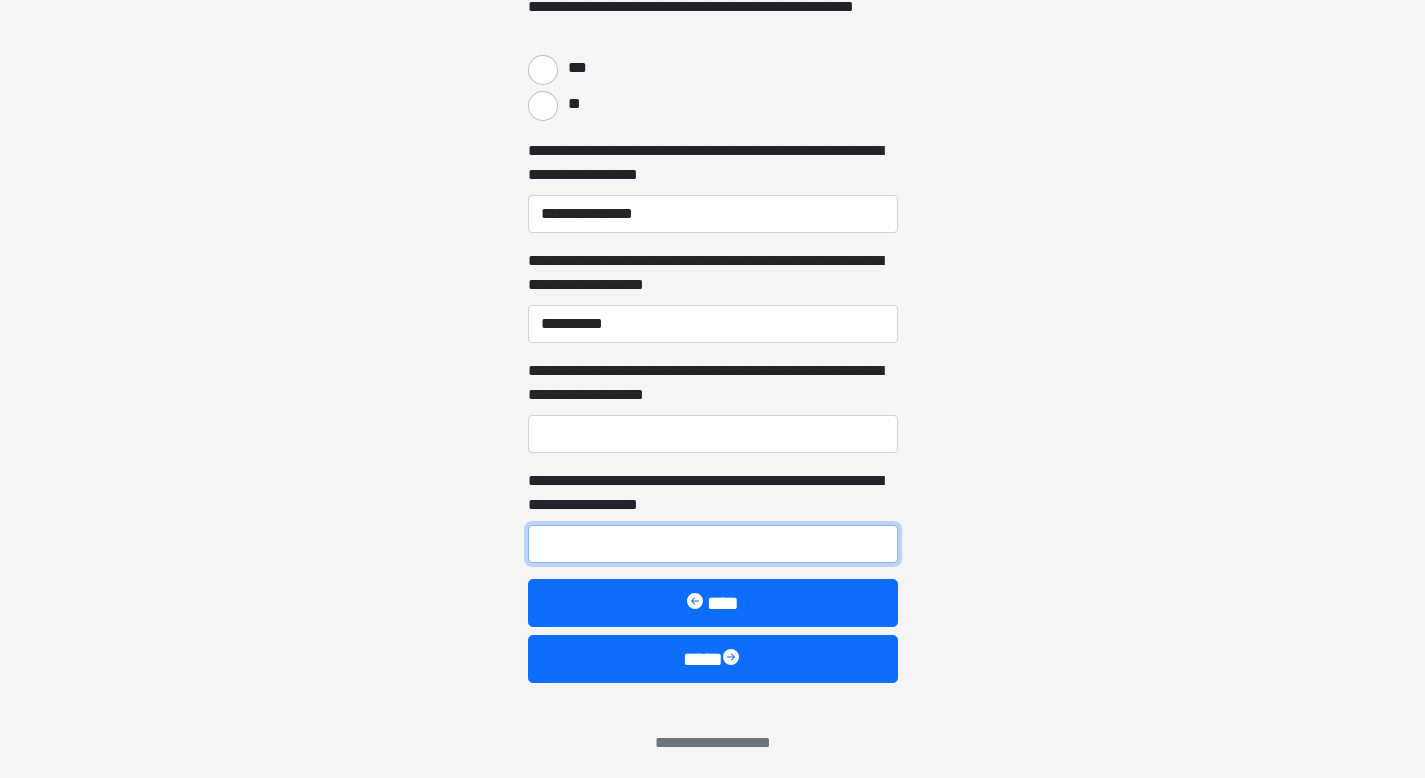 click on "**********" at bounding box center [713, 544] 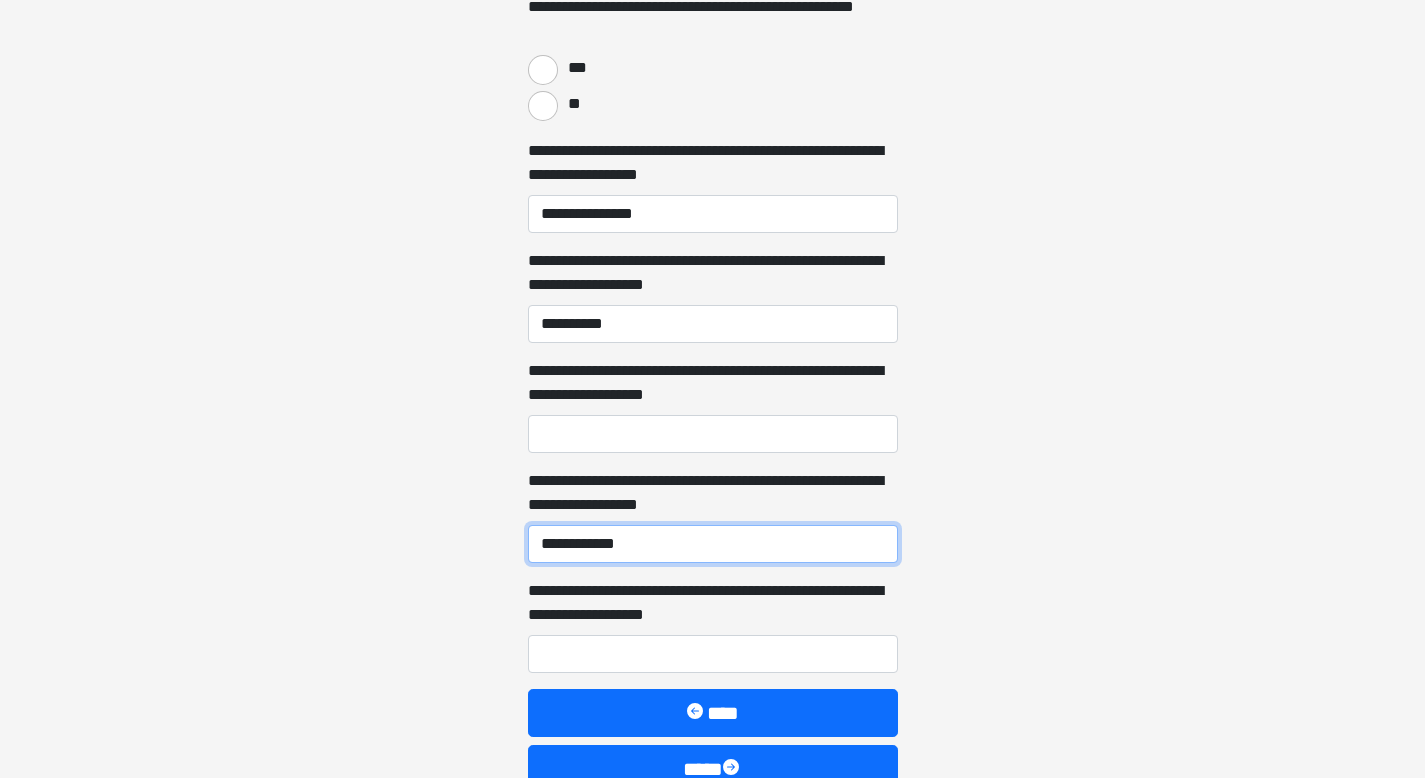 type on "**********" 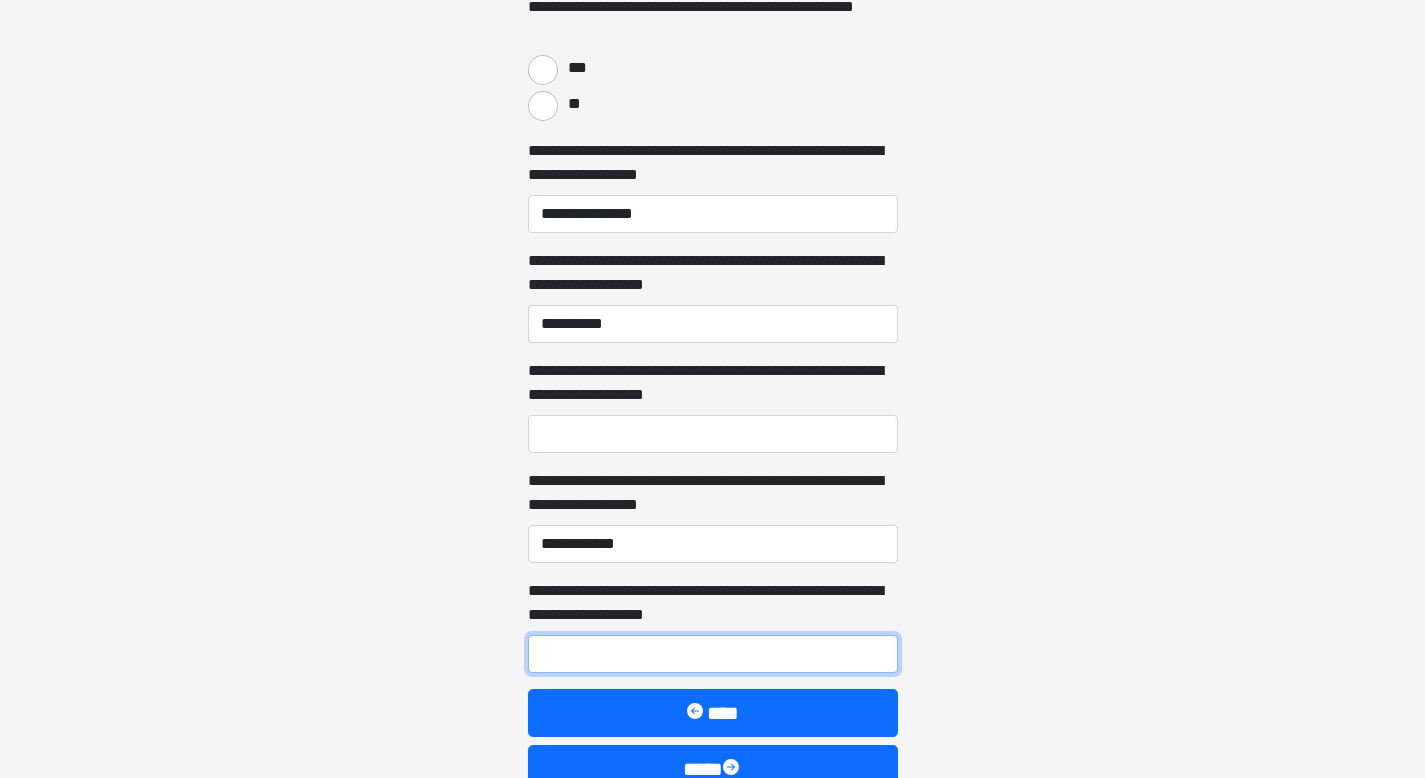 click on "**********" at bounding box center (713, 654) 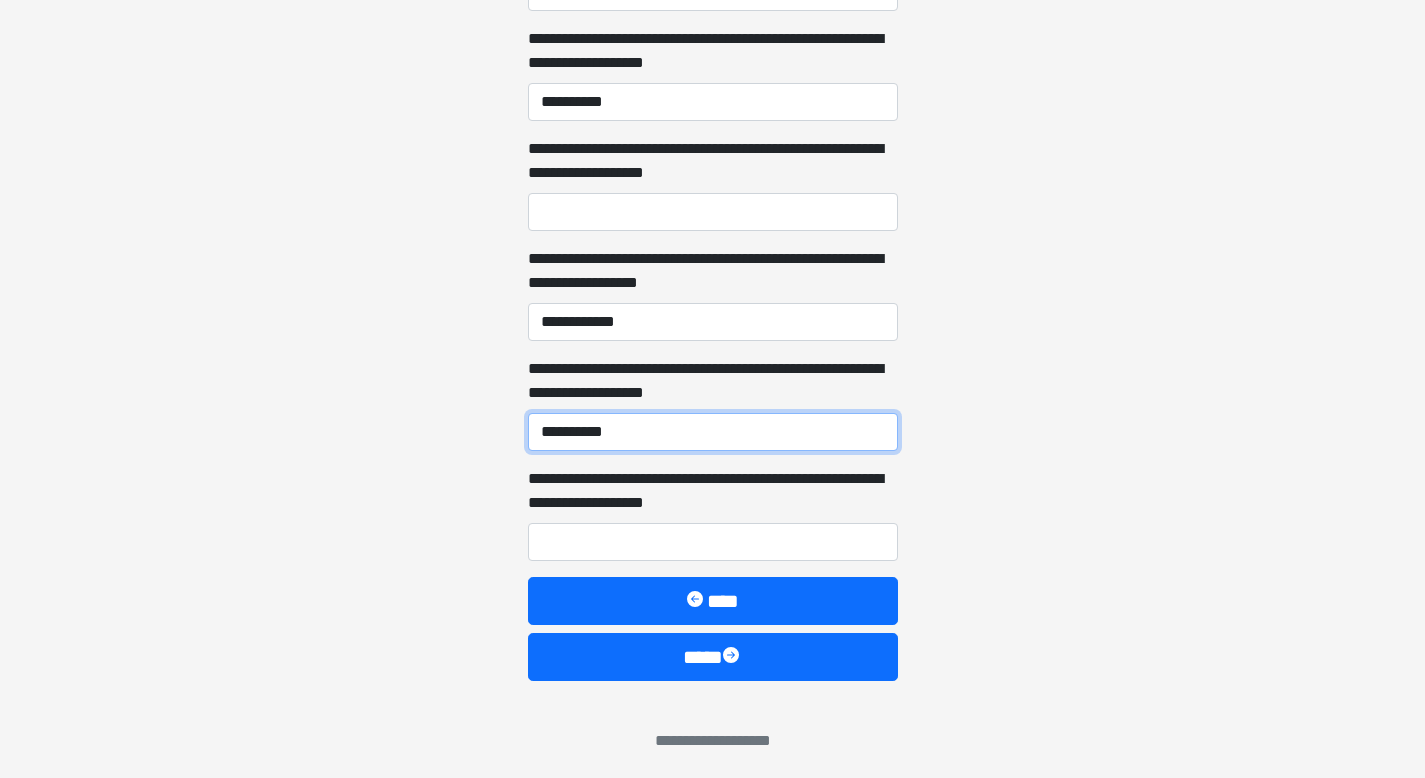 scroll, scrollTop: 1384, scrollLeft: 0, axis: vertical 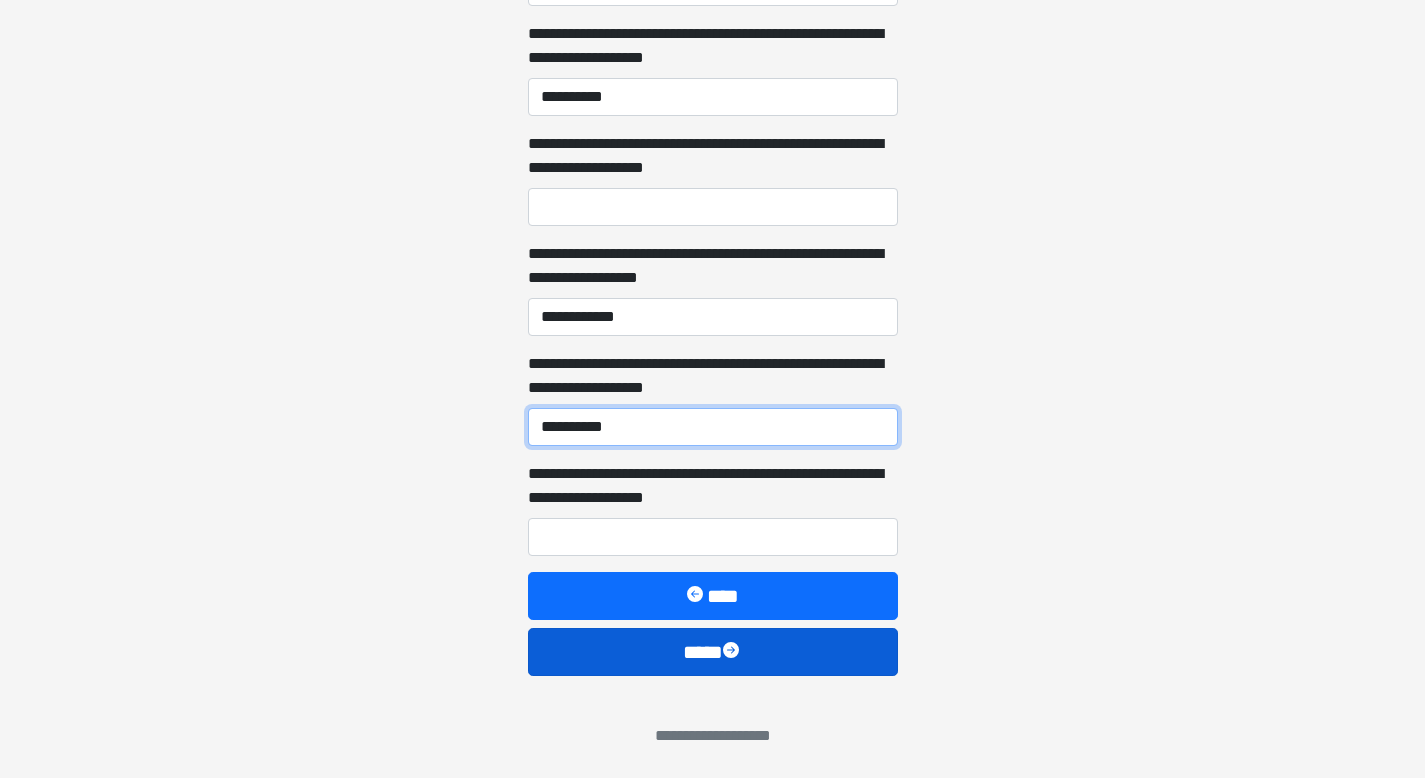 type on "**********" 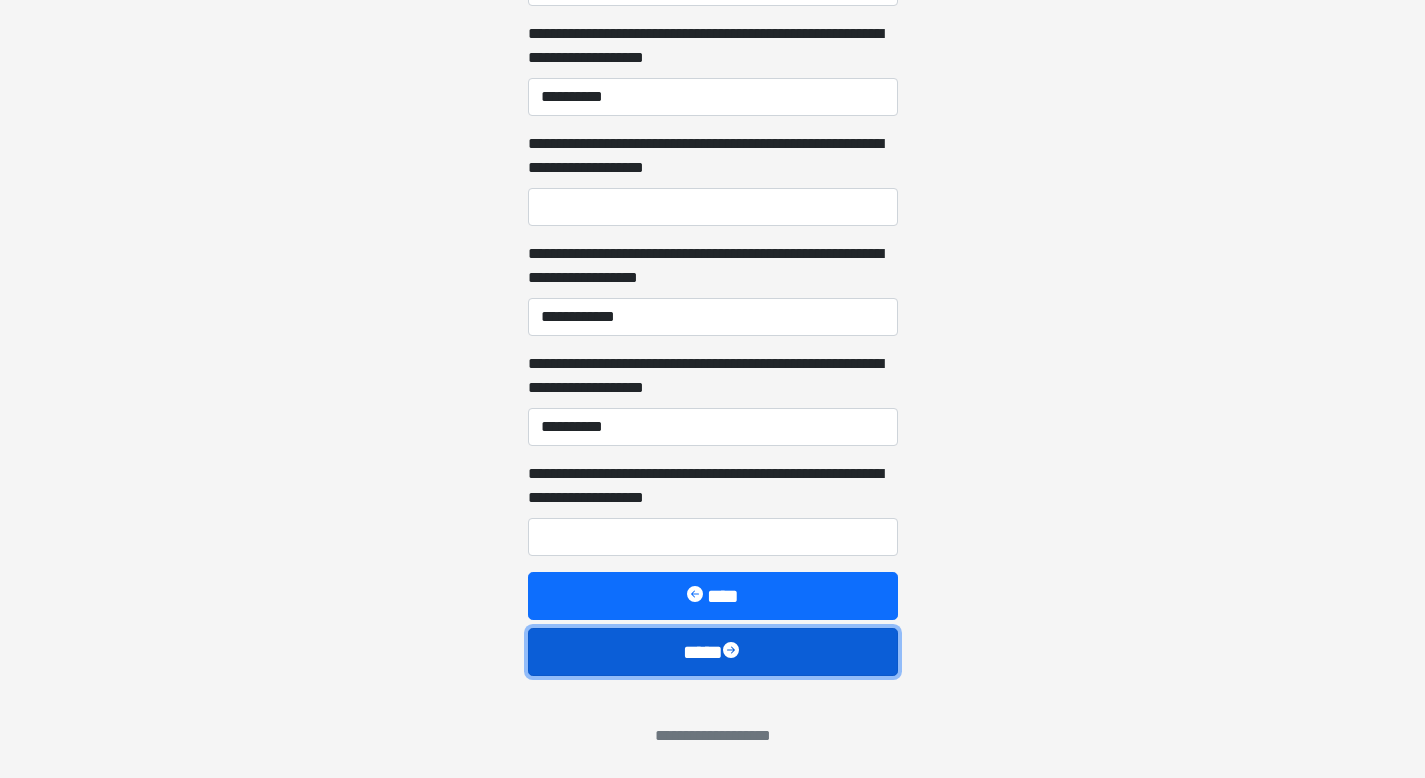 click on "****" at bounding box center (713, 652) 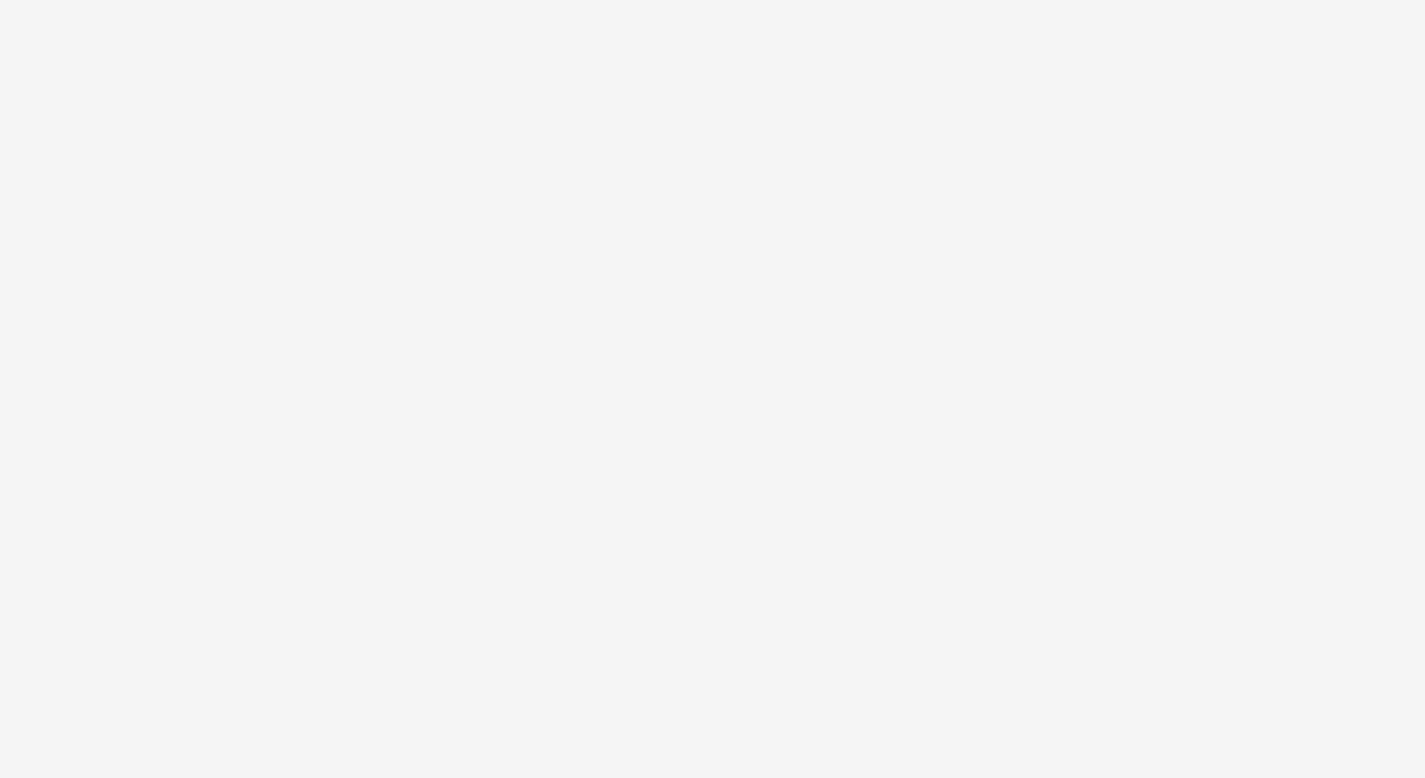 scroll, scrollTop: 50, scrollLeft: 0, axis: vertical 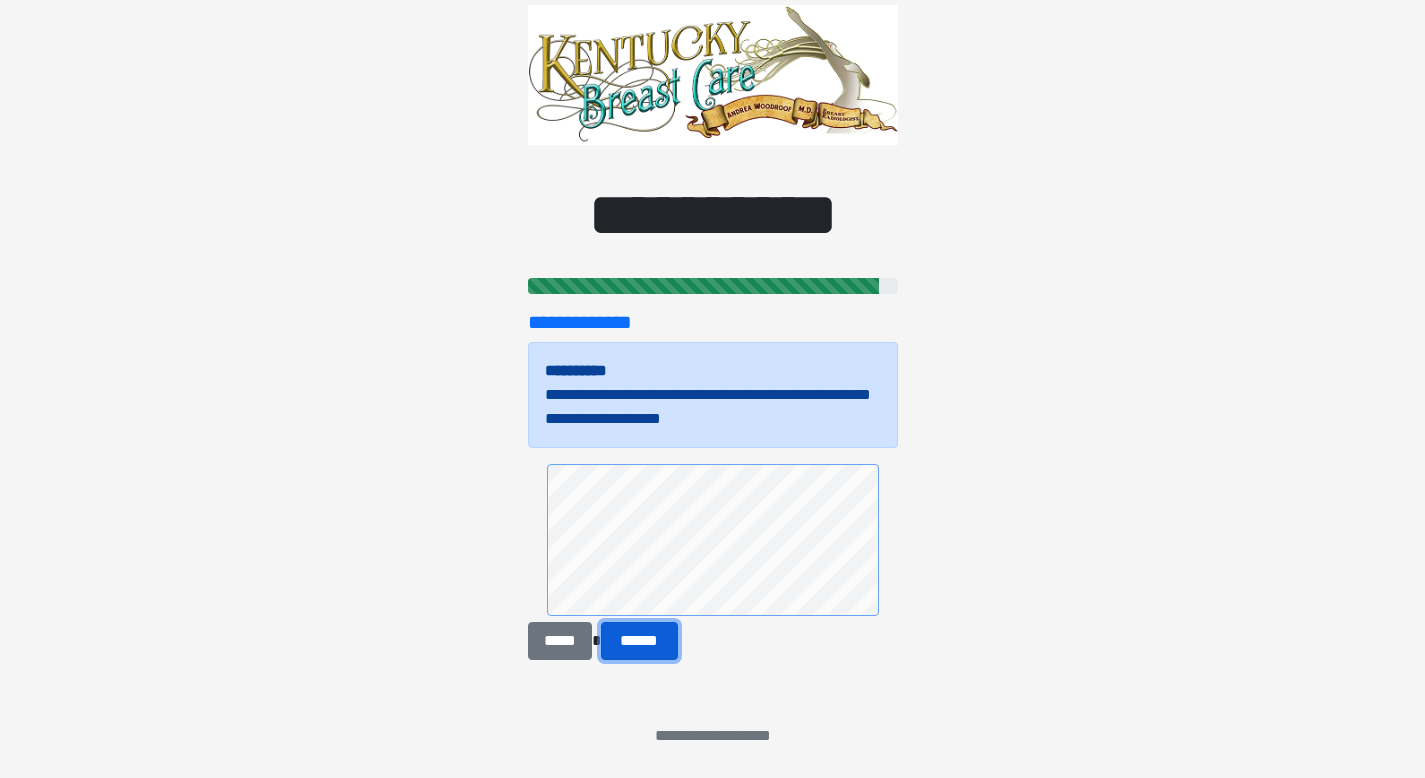 click on "******" at bounding box center (639, 641) 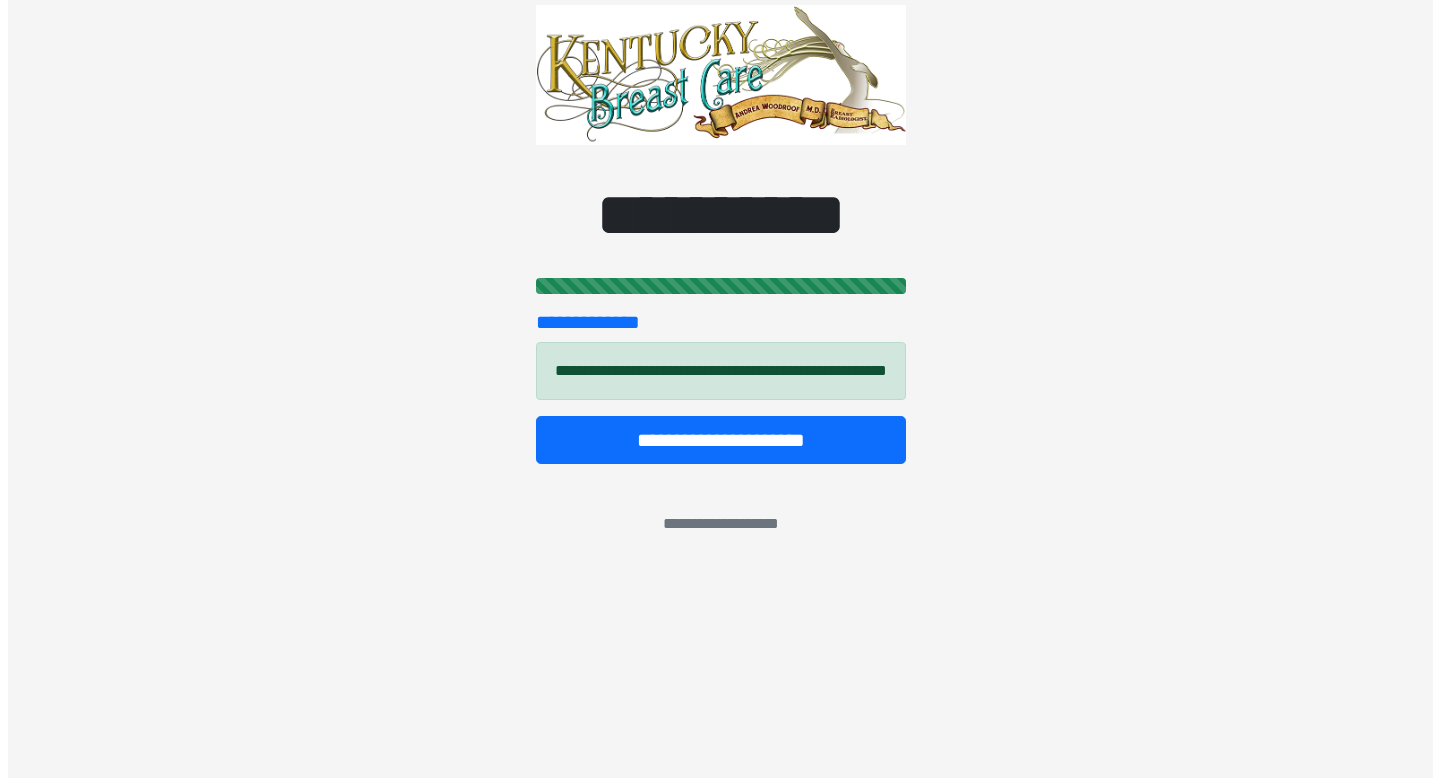 scroll, scrollTop: 0, scrollLeft: 0, axis: both 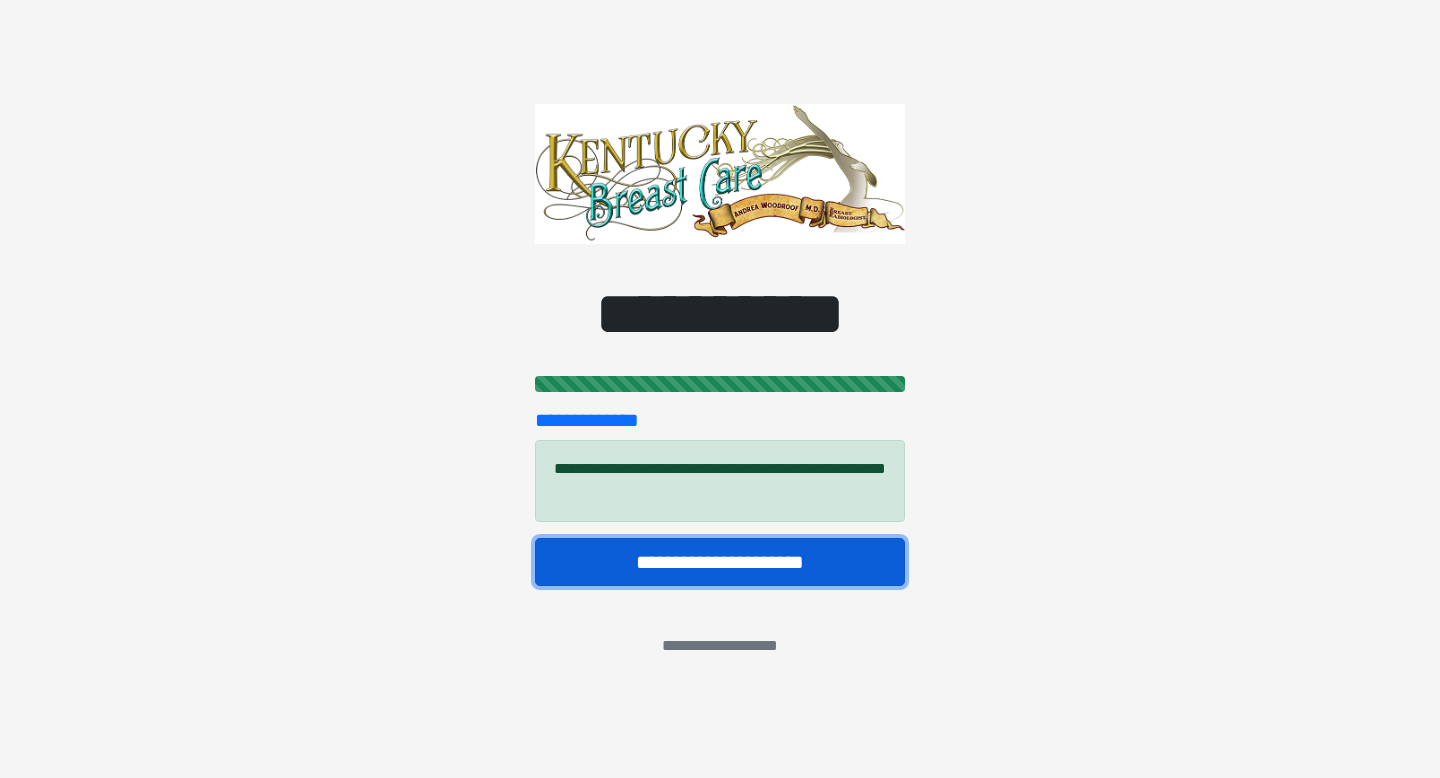 click on "**********" at bounding box center [720, 562] 